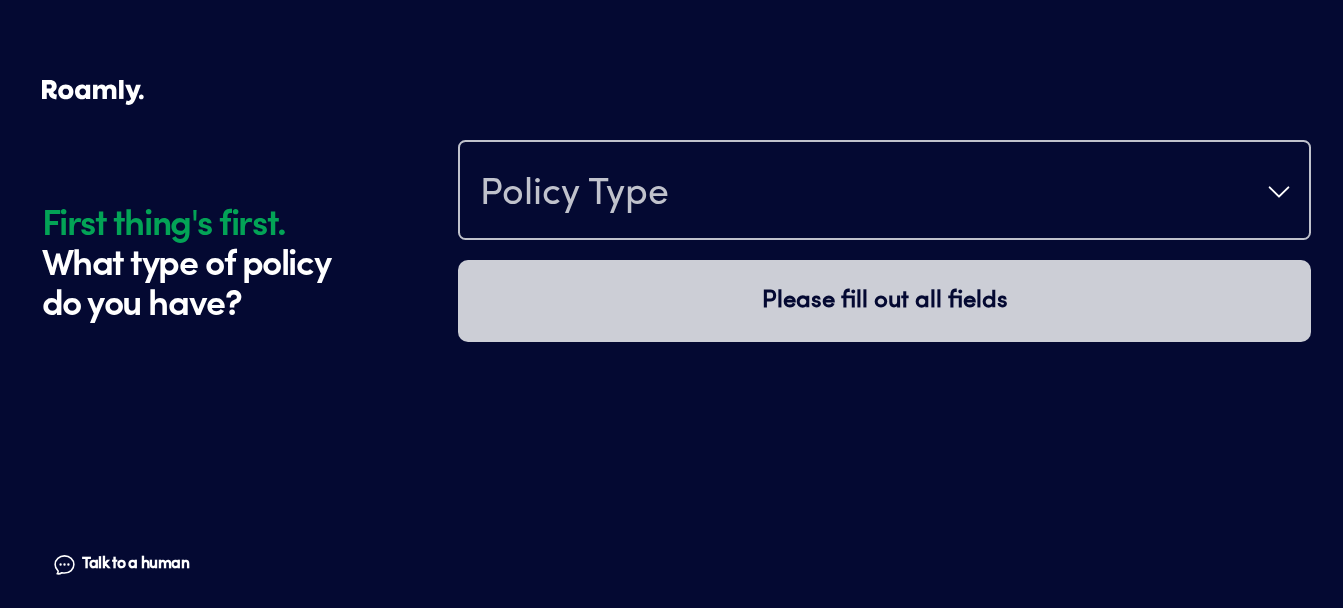scroll, scrollTop: 0, scrollLeft: 0, axis: both 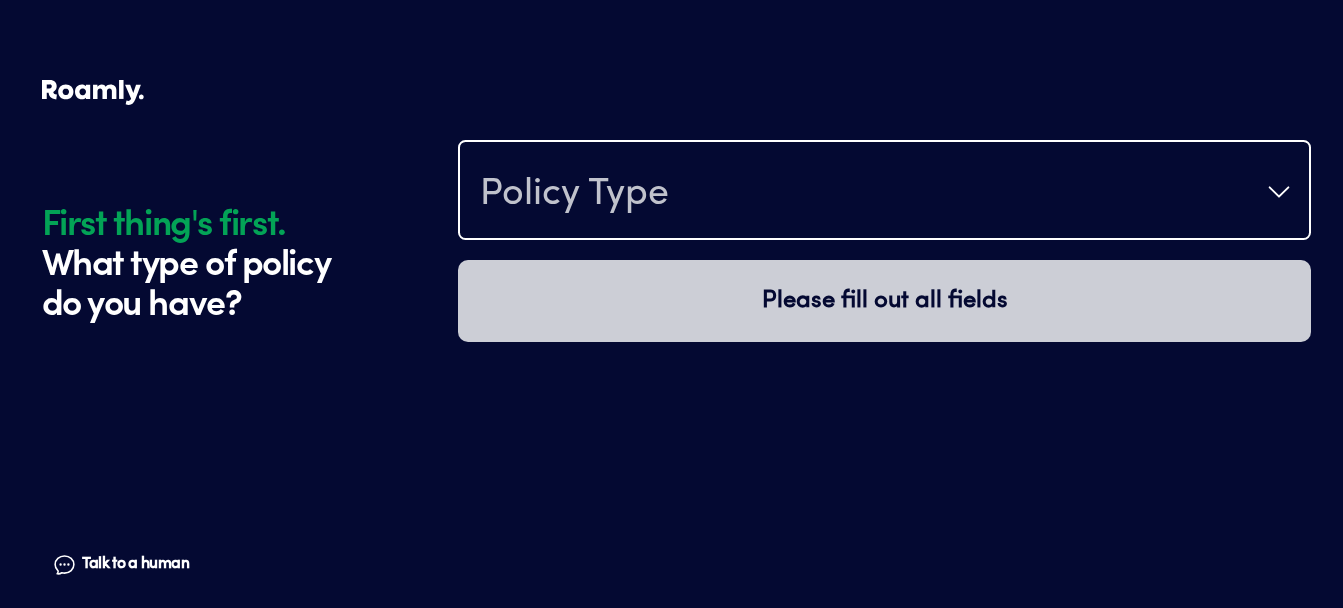 click on "Policy Type" at bounding box center [884, 192] 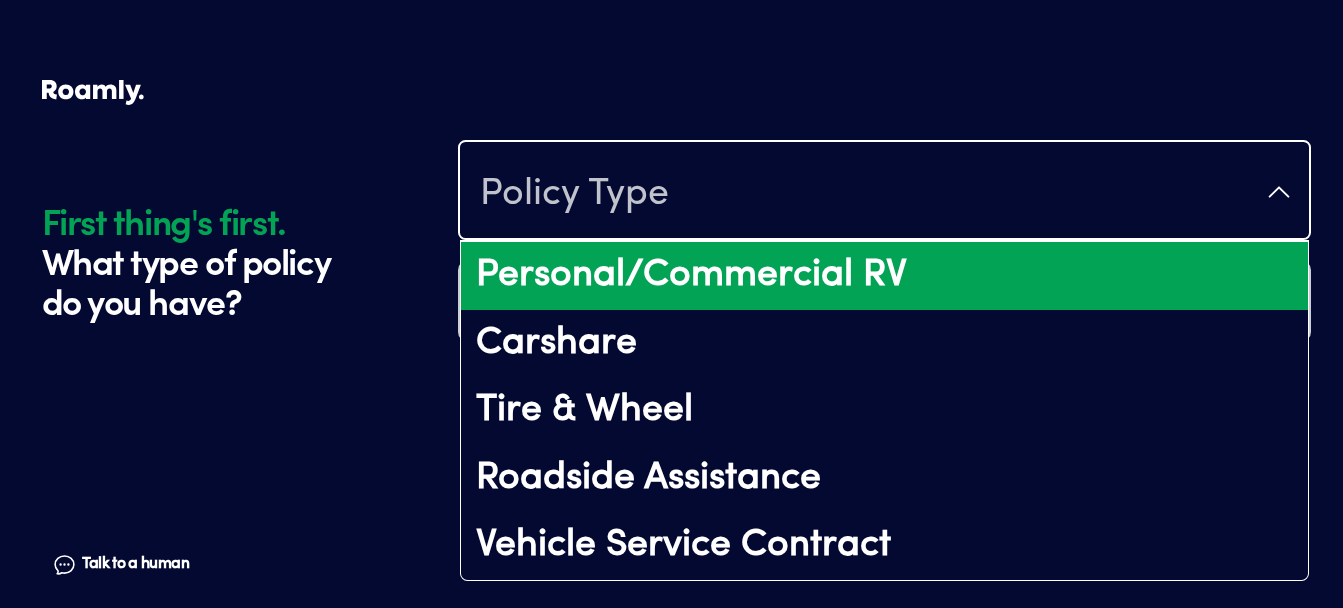 click on "Personal/Commercial RV" at bounding box center [884, 276] 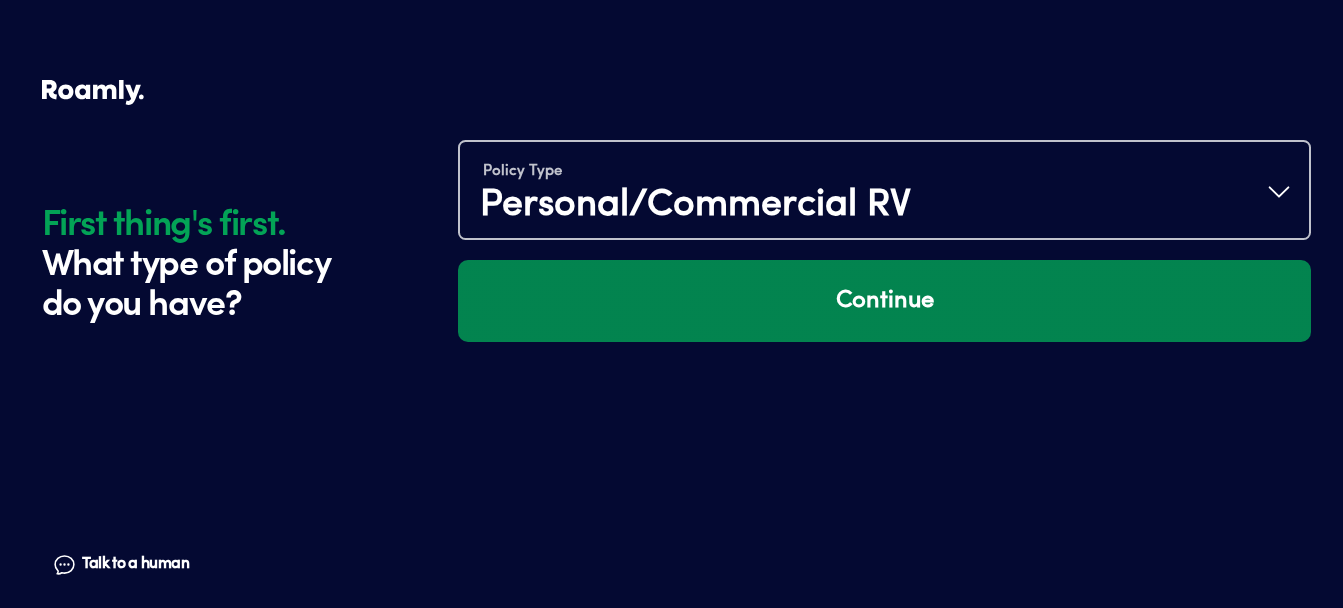 click on "Continue" at bounding box center [884, 301] 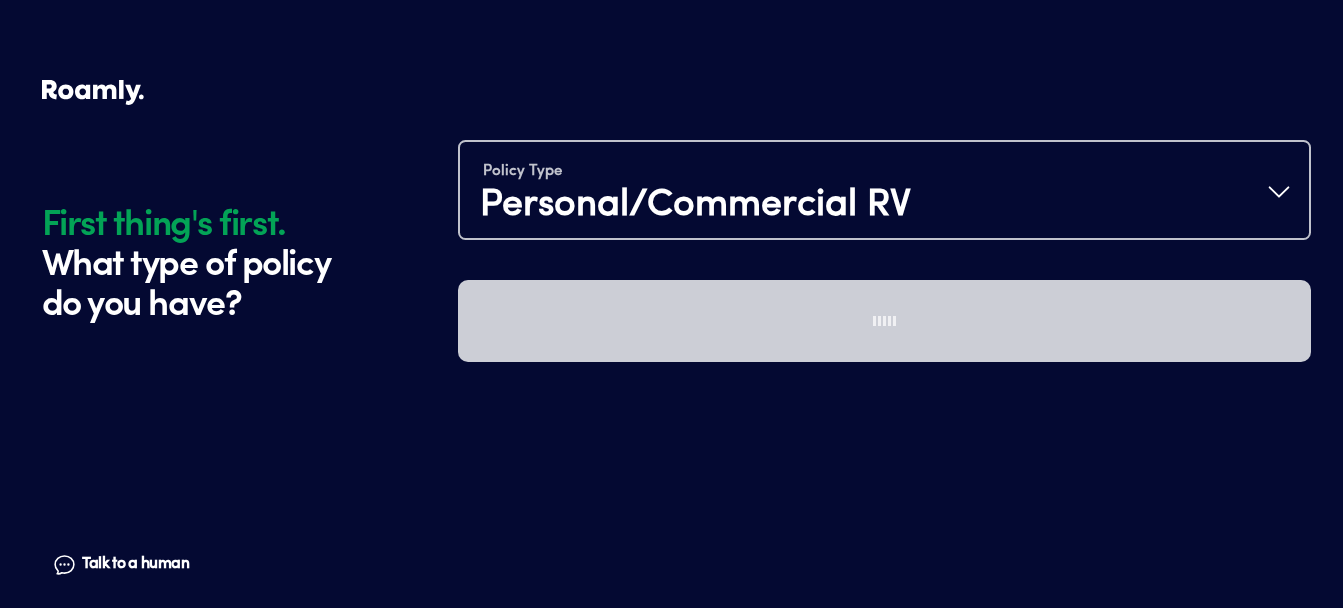 scroll, scrollTop: 280, scrollLeft: 0, axis: vertical 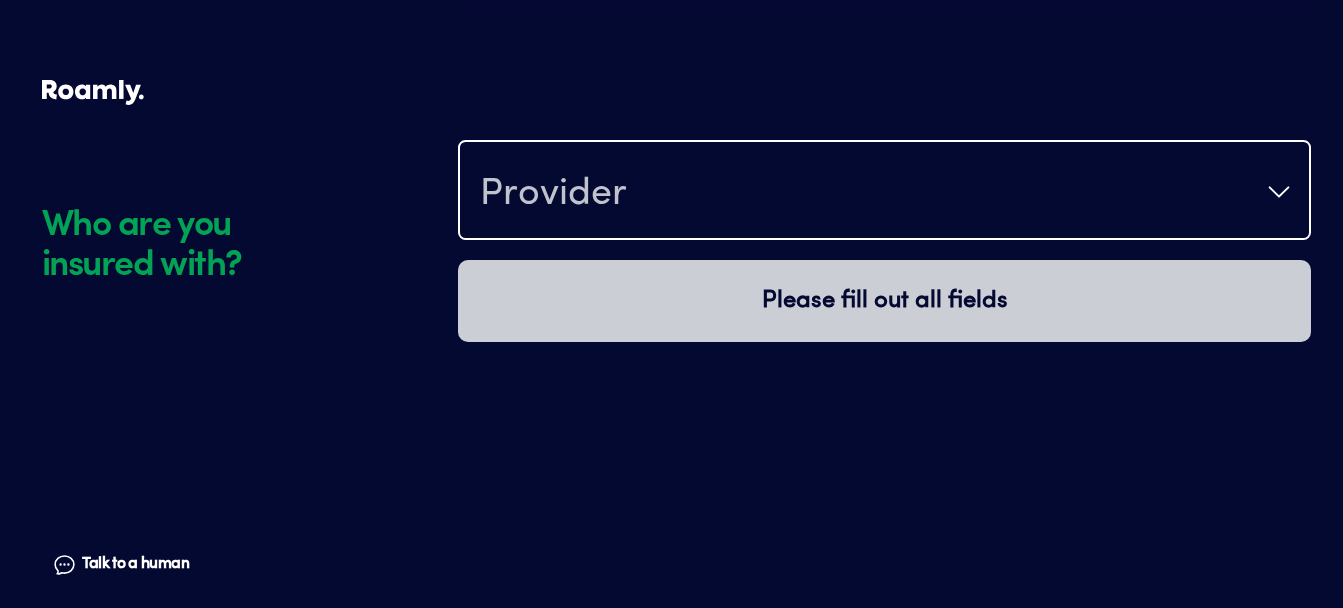 click on "Provider" at bounding box center (884, 192) 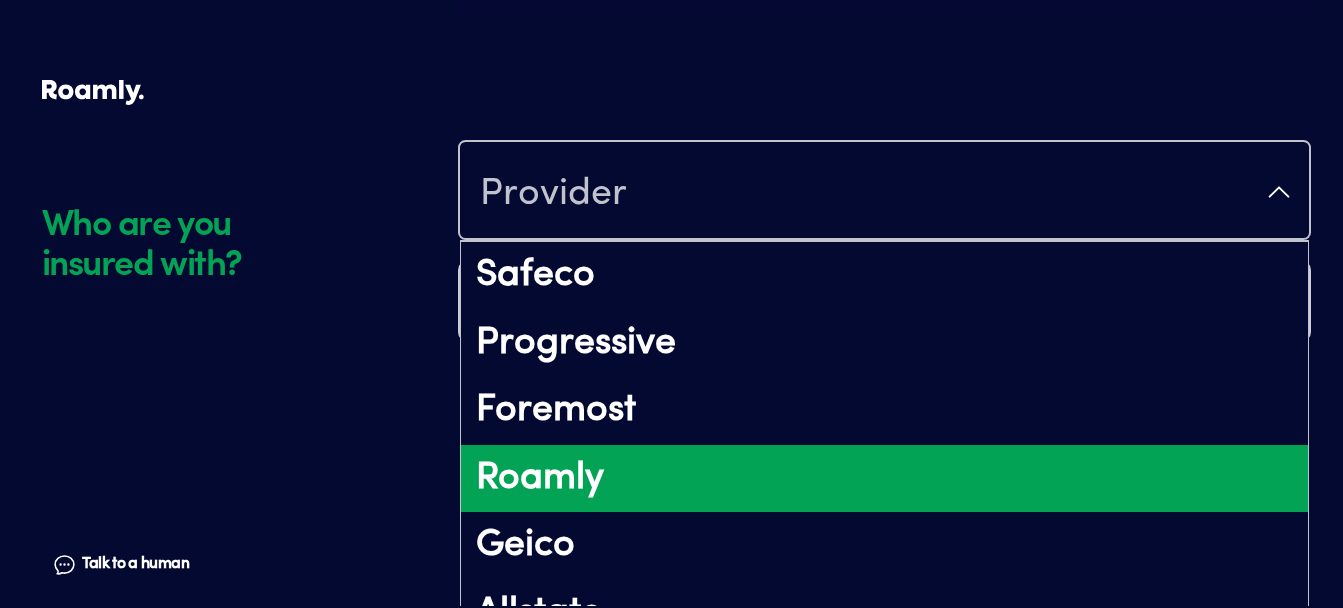 scroll, scrollTop: 110, scrollLeft: 0, axis: vertical 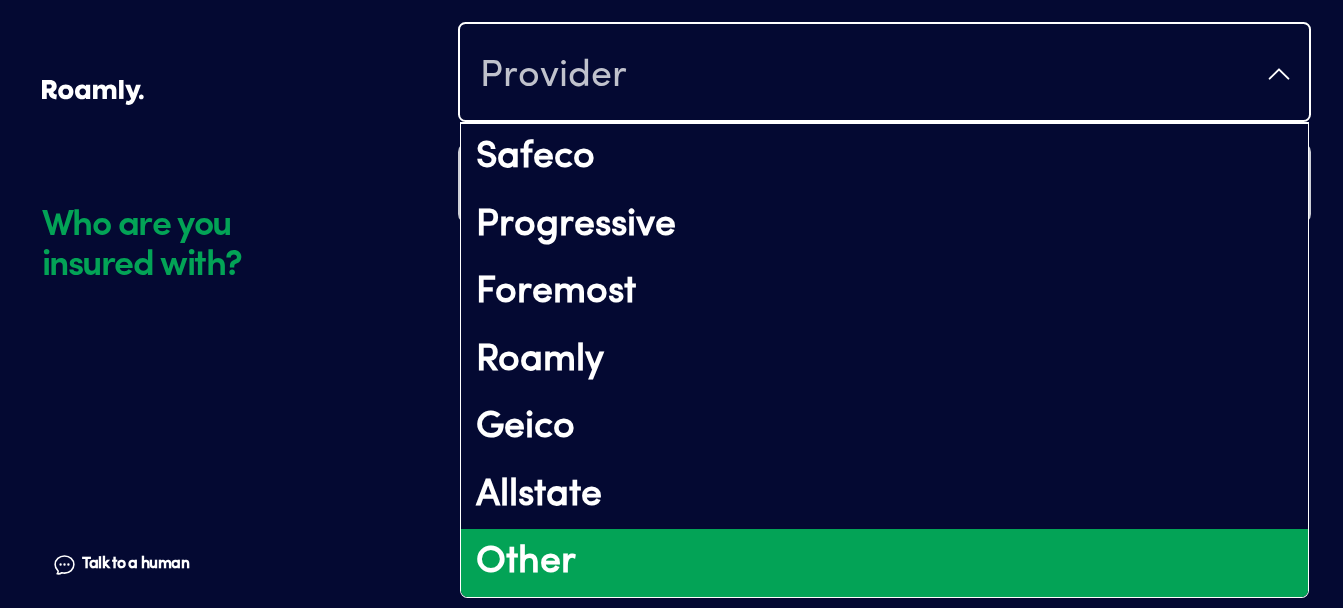 click on "Other" at bounding box center (884, 563) 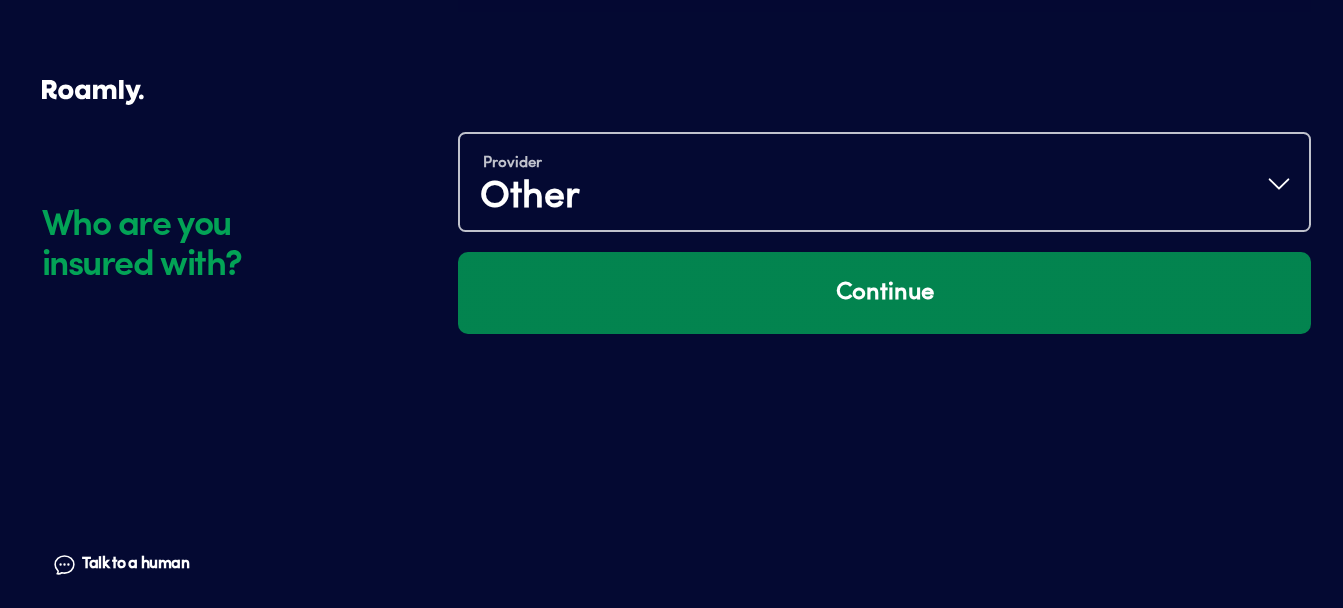 click on "Continue" at bounding box center (884, 293) 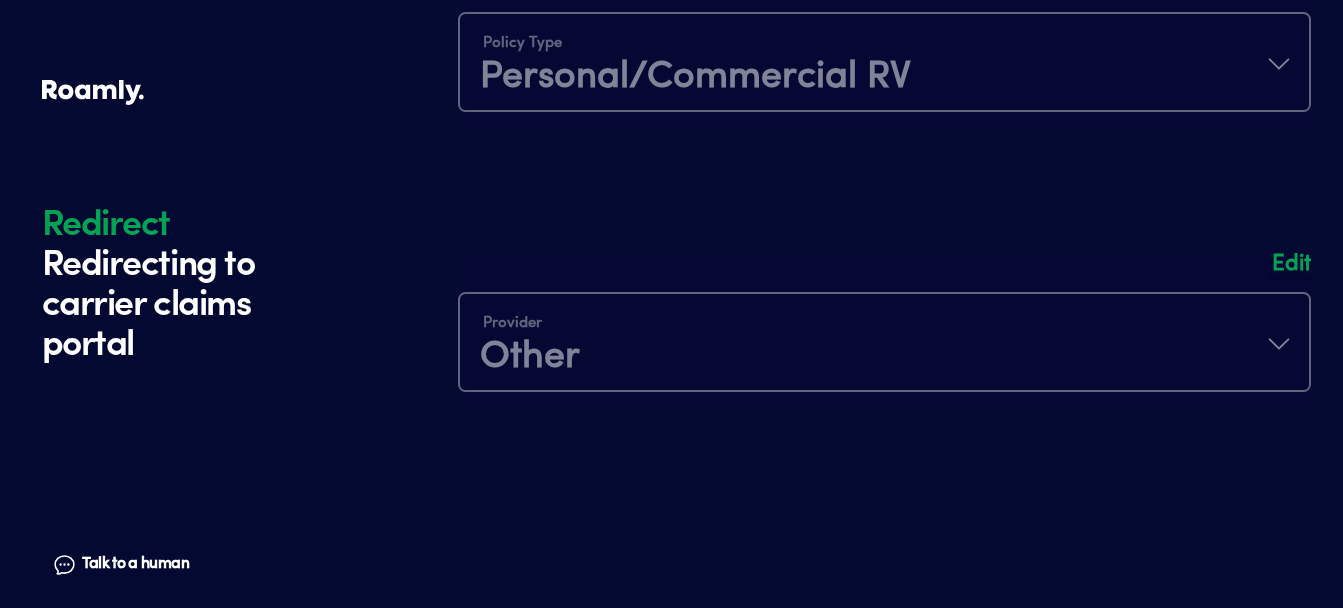 scroll, scrollTop: 0, scrollLeft: 0, axis: both 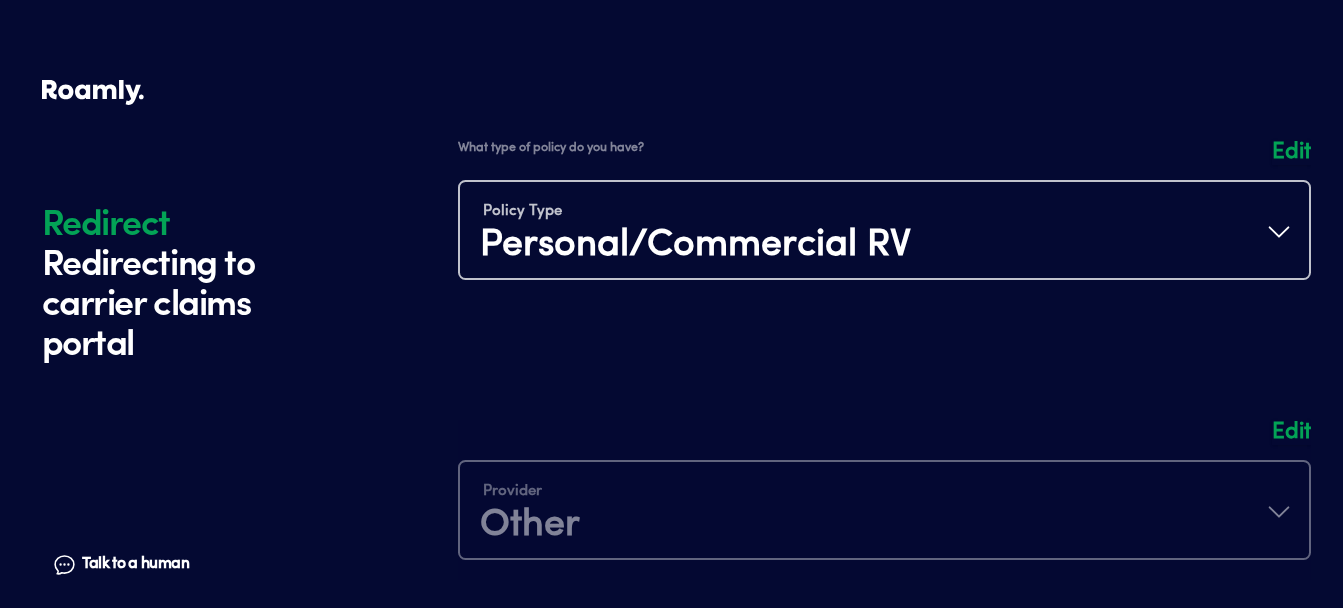 click at bounding box center (884, 220) 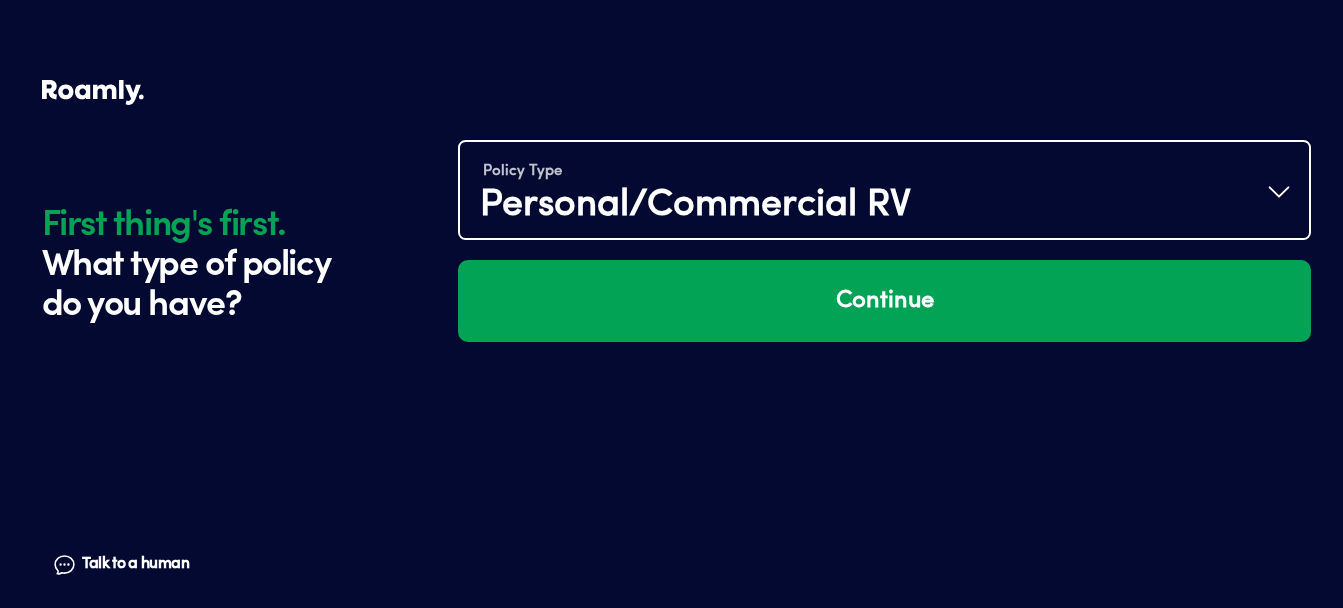 click on "Personal/Commercial RV" at bounding box center (695, 206) 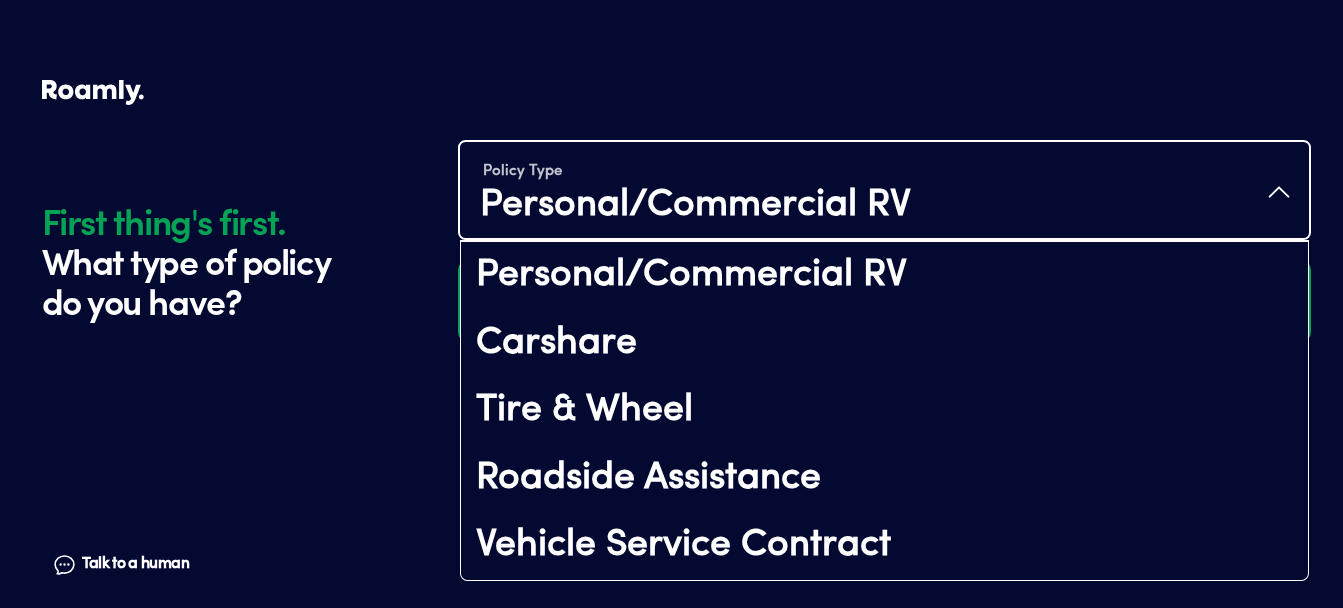 click on "Policy Type Personal/Commercial RV" at bounding box center (884, 192) 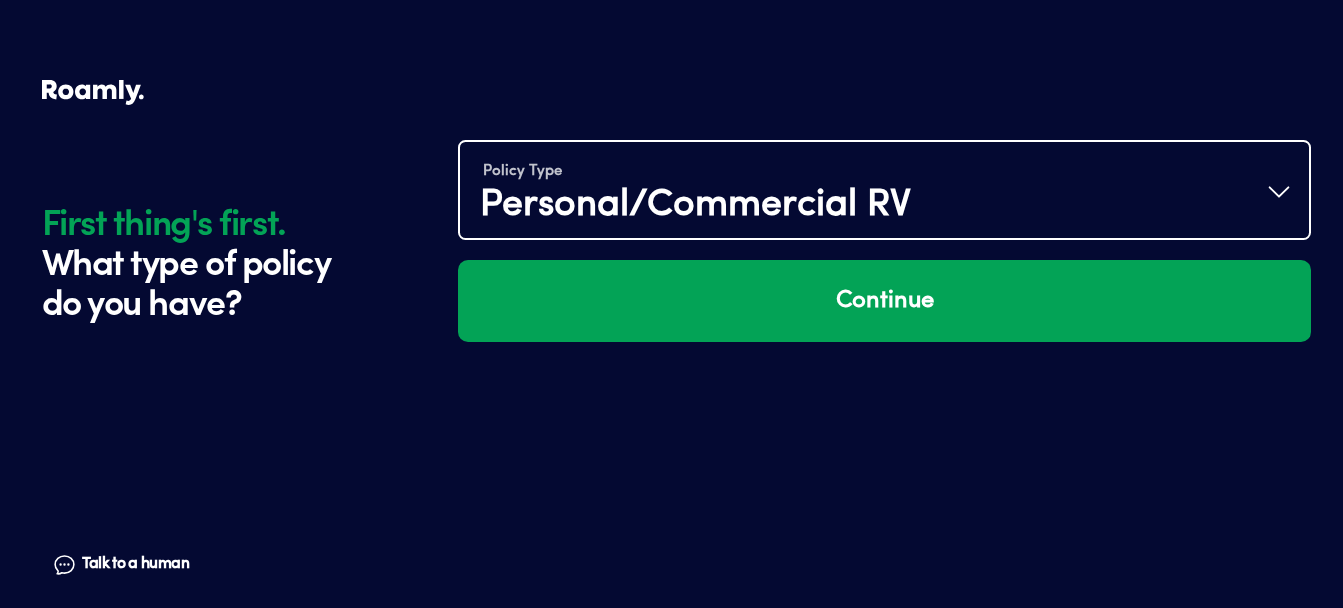 click on "Policy Type Personal/Commercial RV" at bounding box center (884, 192) 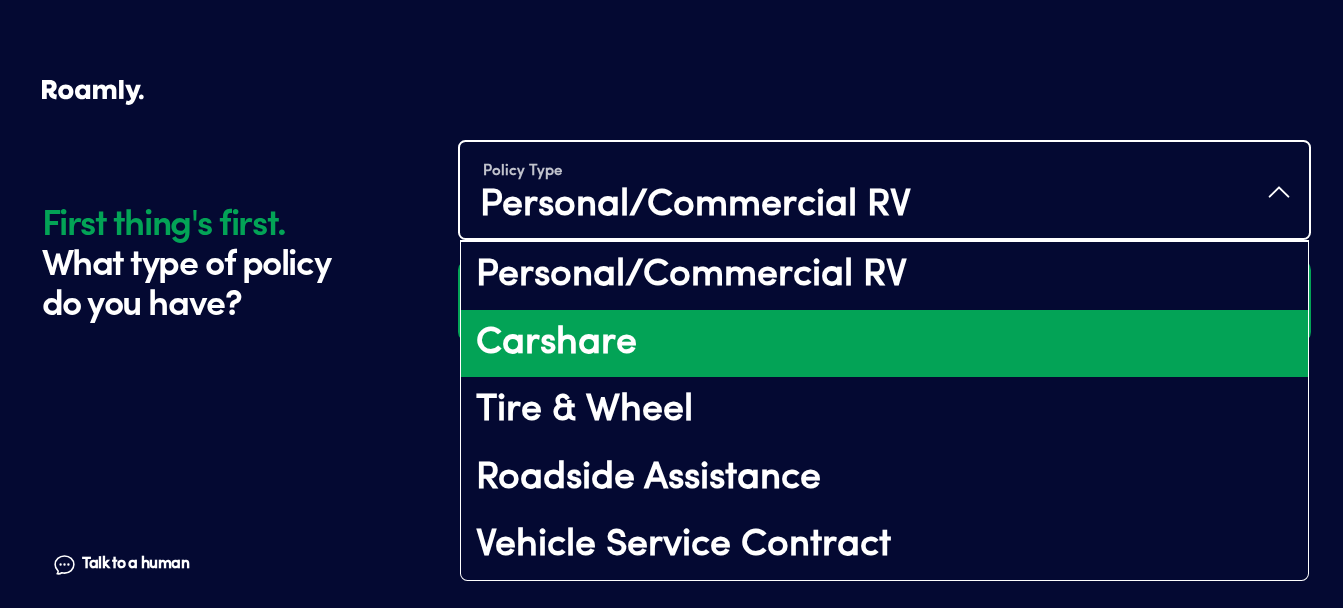 click on "Carshare" at bounding box center [884, 344] 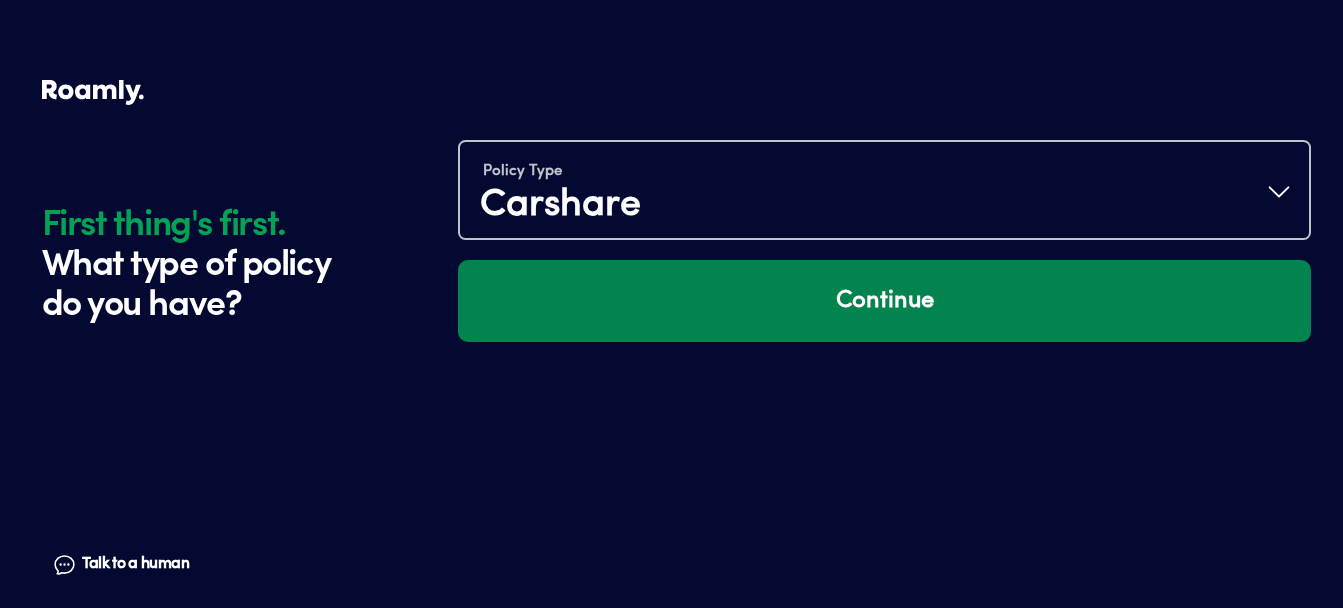click on "Continue" at bounding box center [884, 301] 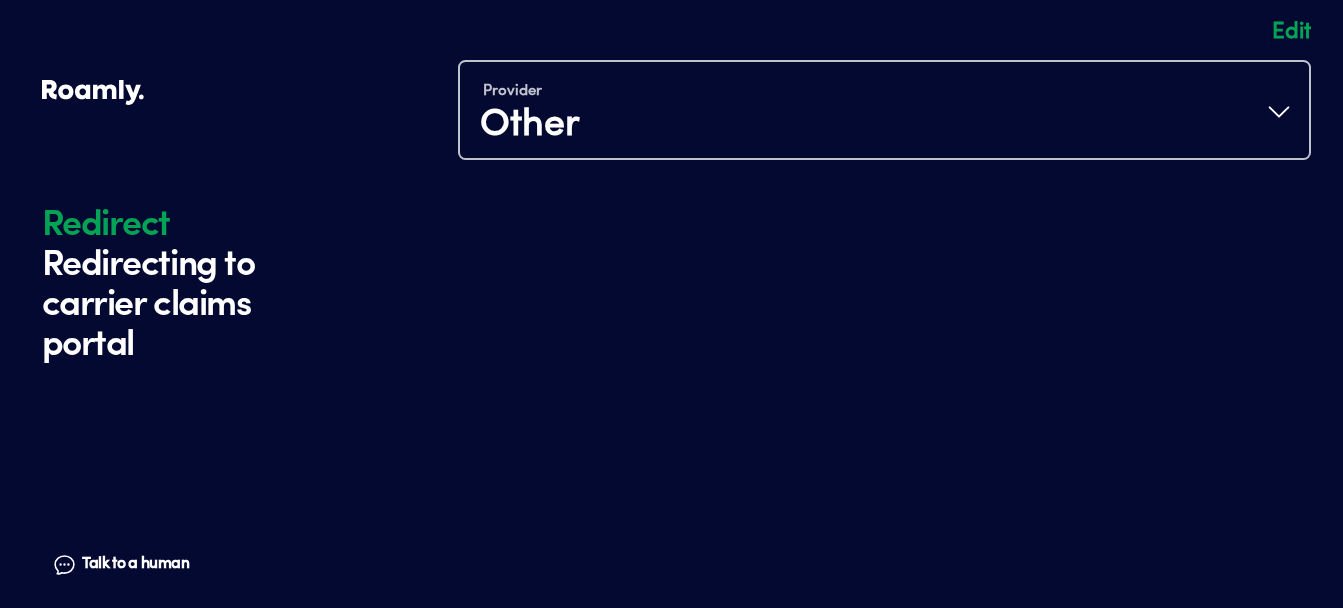 scroll, scrollTop: 500, scrollLeft: 0, axis: vertical 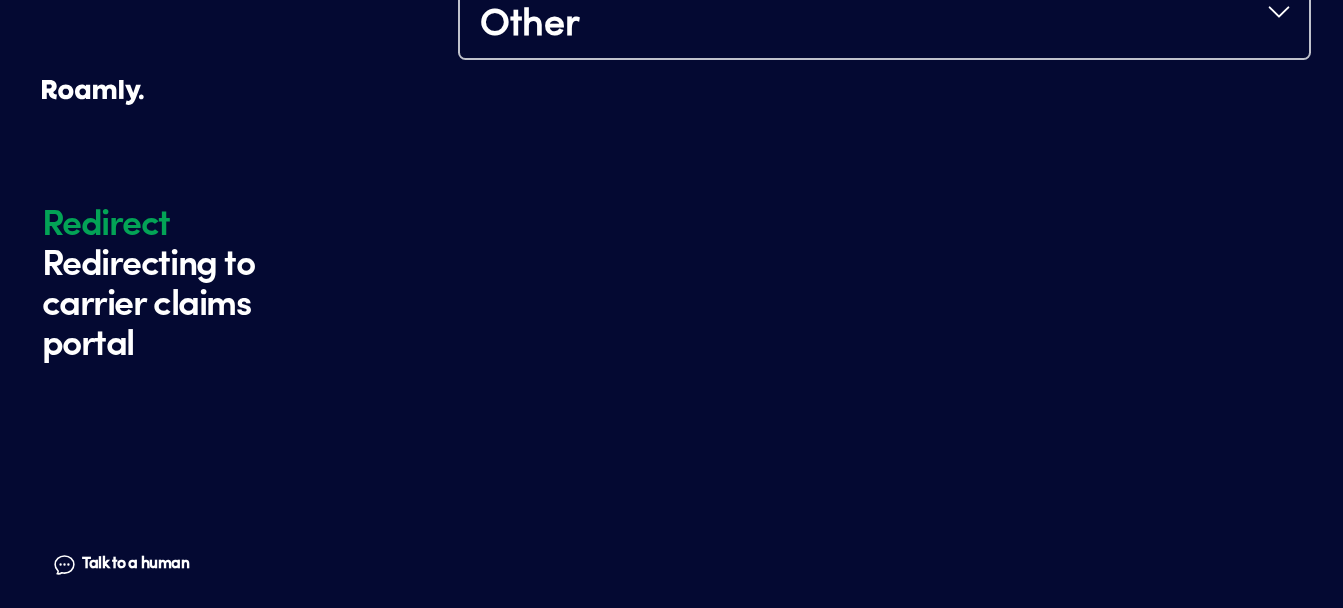 click at bounding box center (884, 0) 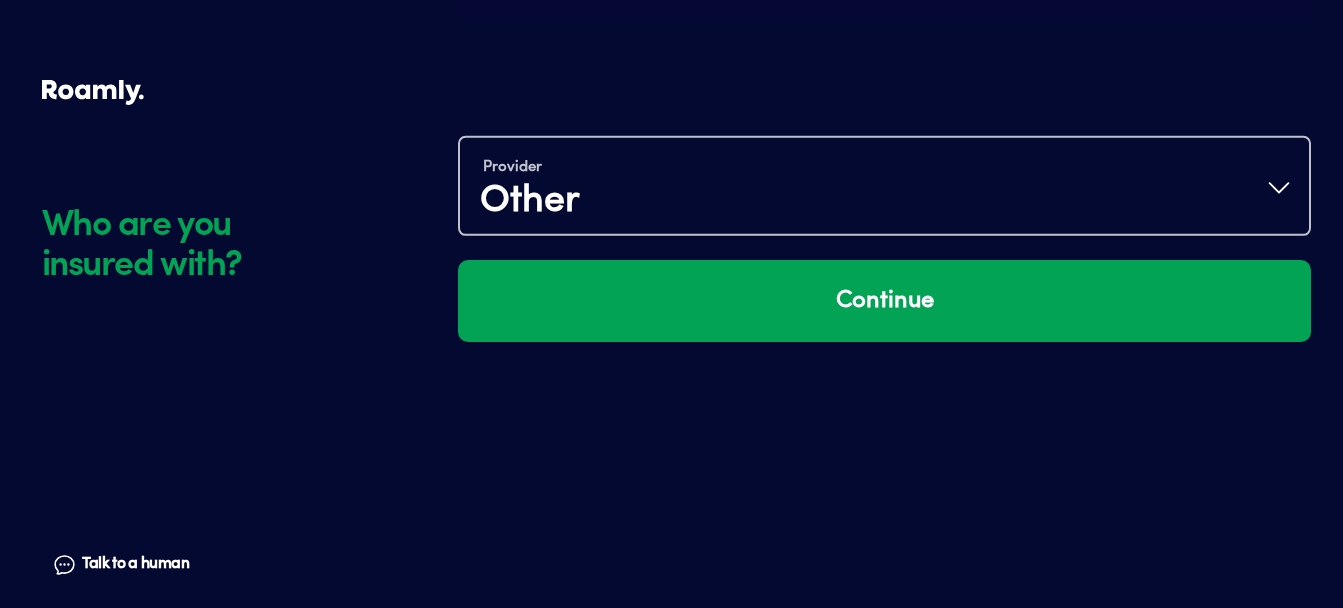 click on "Provider Other Continue" at bounding box center [884, 303] 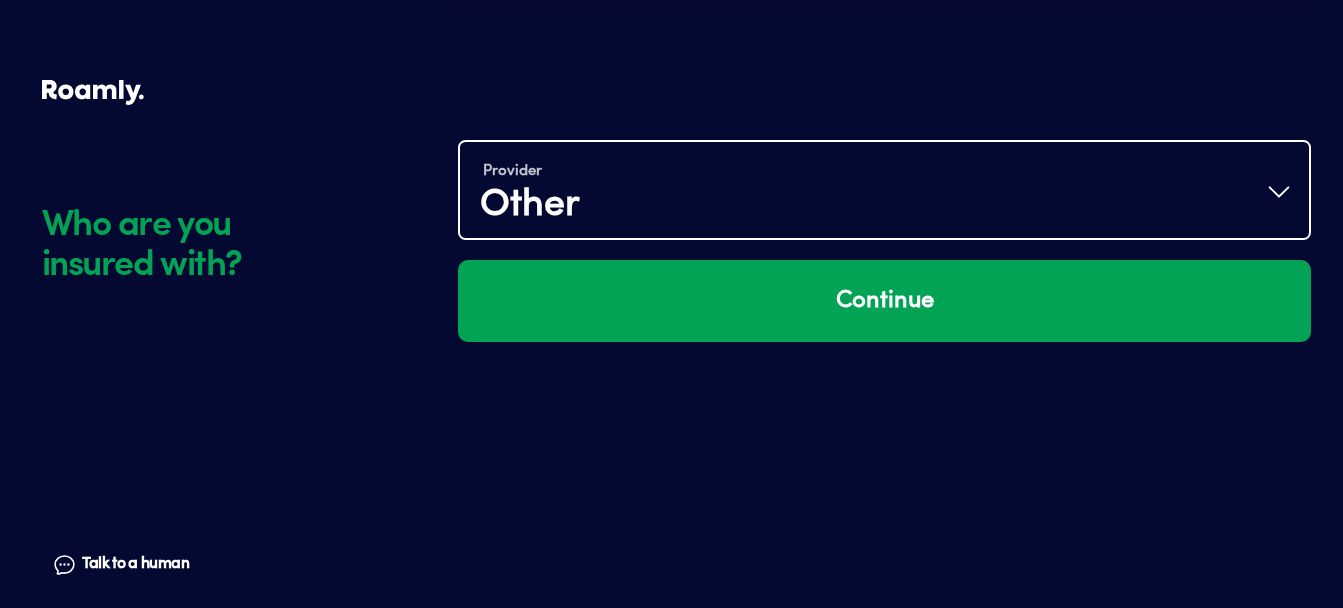 click on "Provider Other" at bounding box center [884, 192] 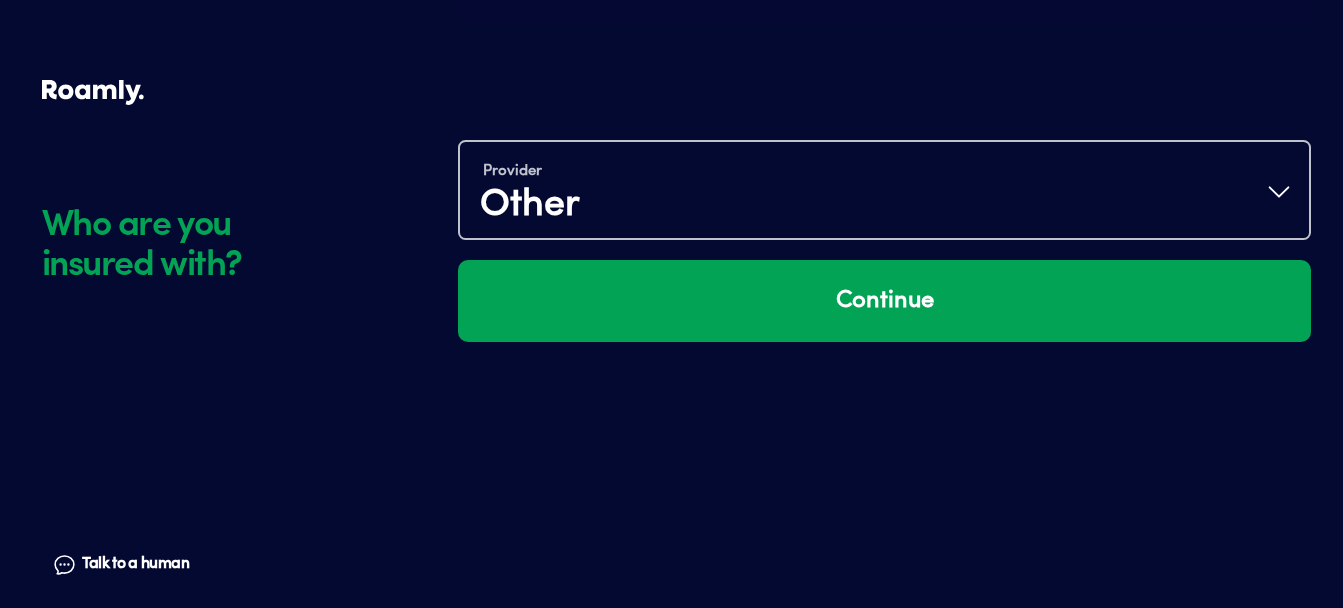 scroll, scrollTop: 108, scrollLeft: 0, axis: vertical 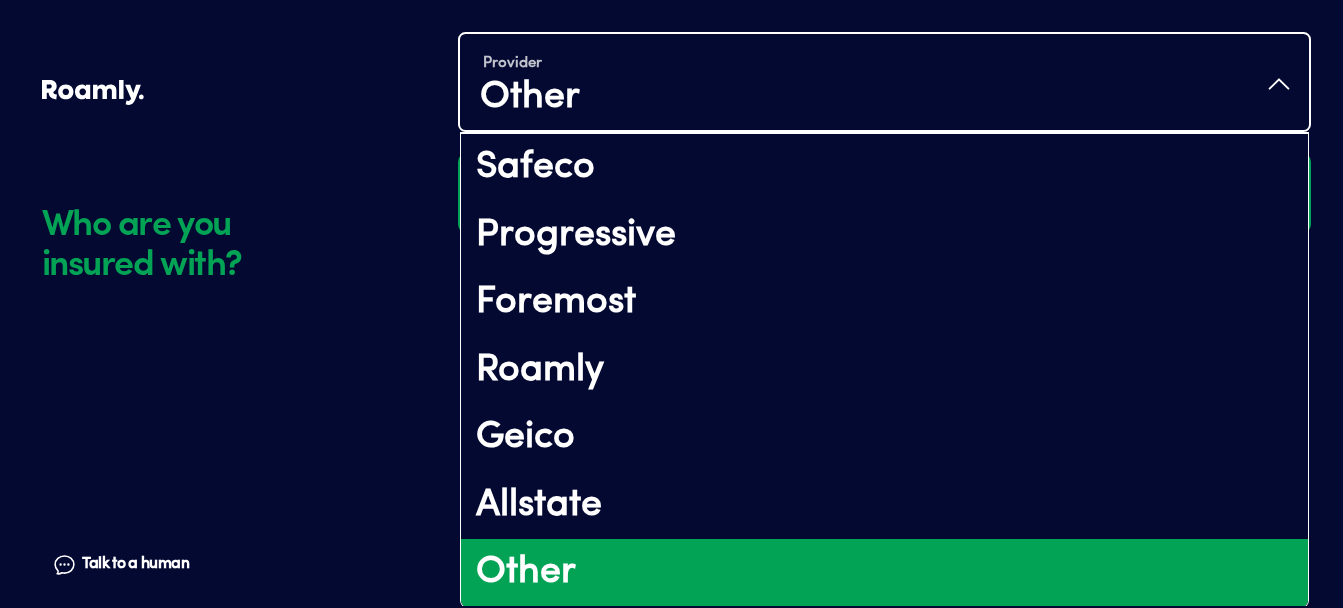 click on "Other" at bounding box center (884, 573) 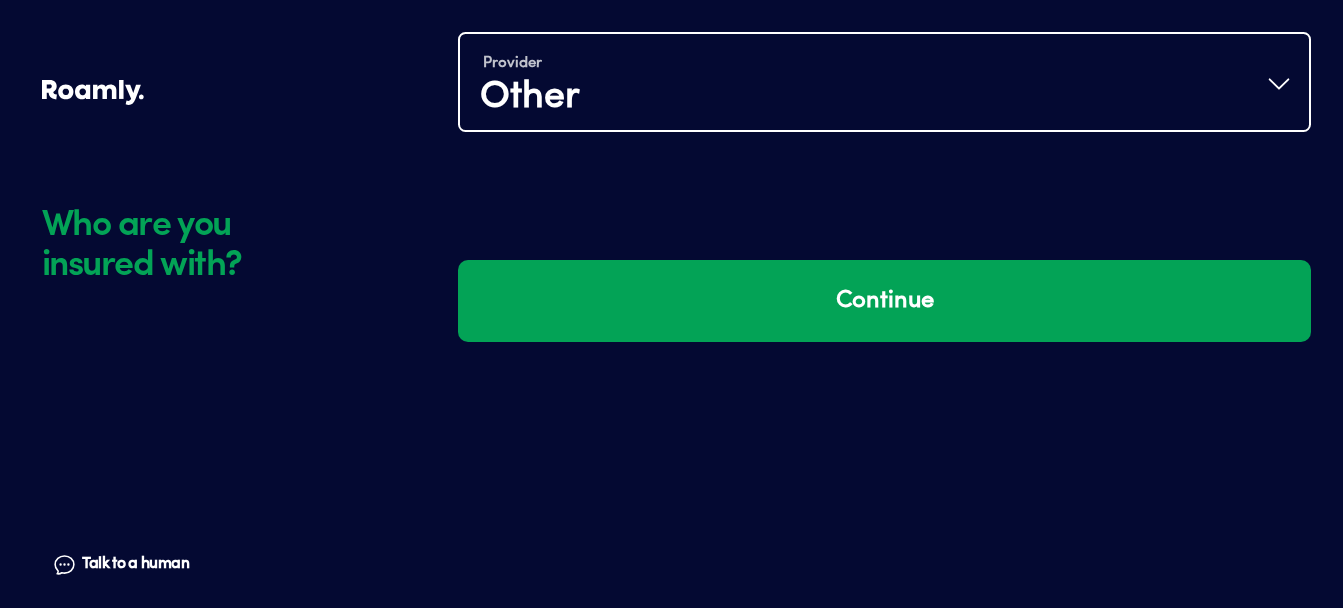 scroll, scrollTop: 0, scrollLeft: 0, axis: both 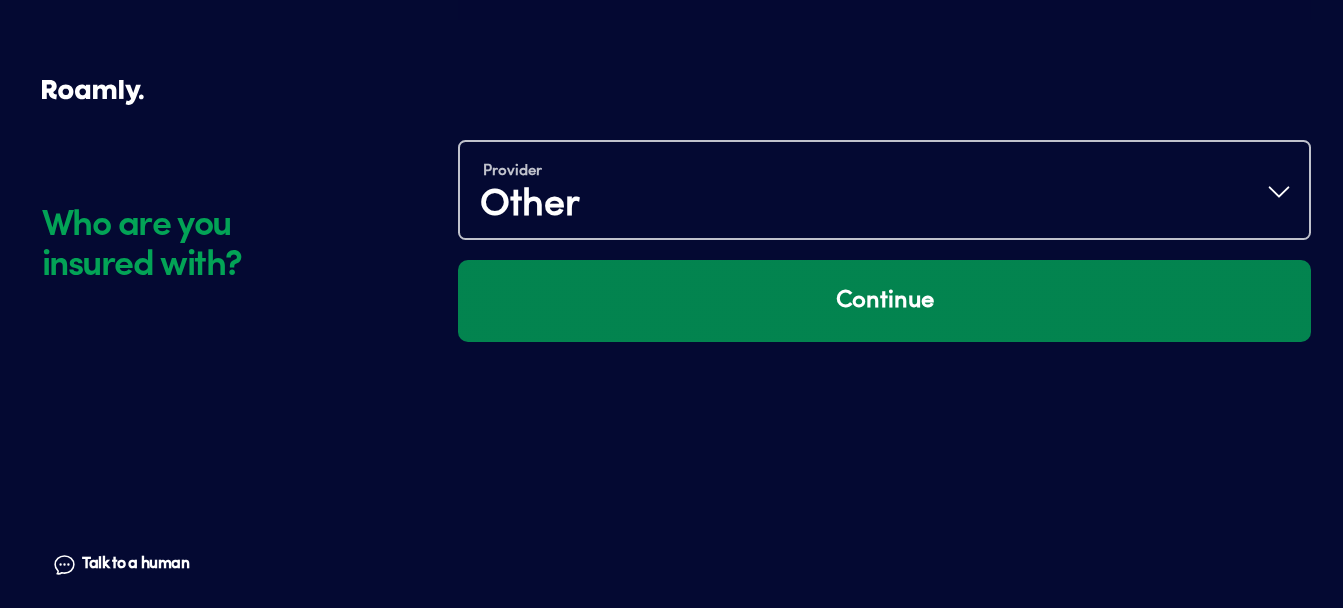 click on "Continue" at bounding box center (884, 301) 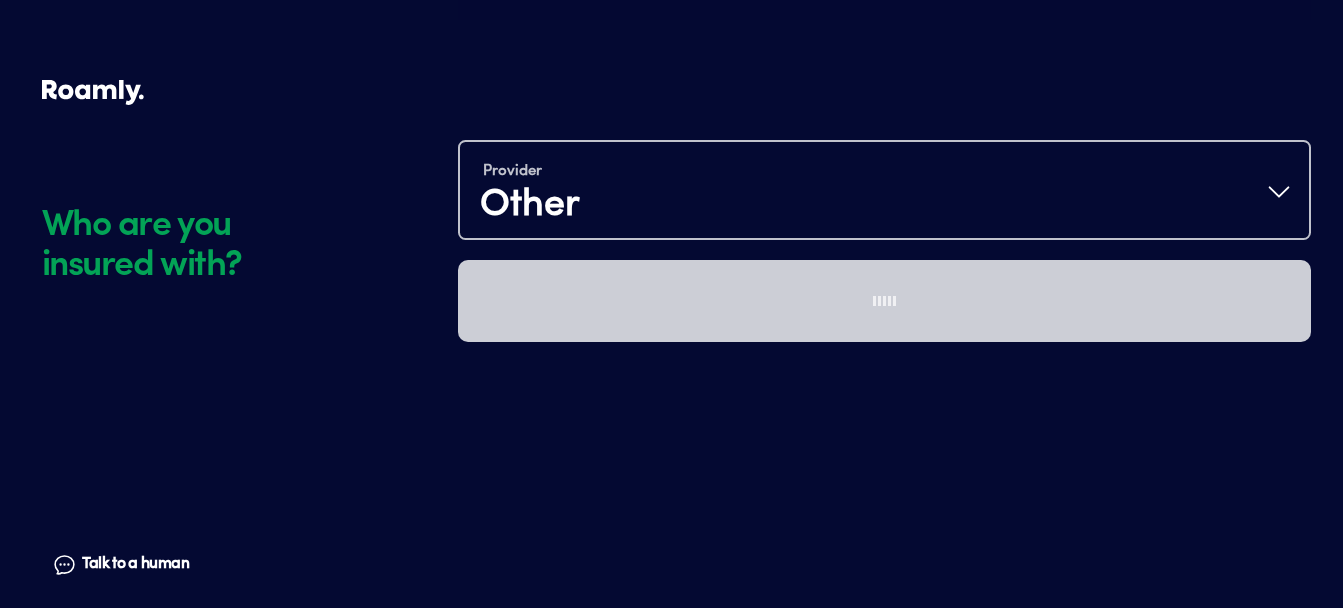 scroll, scrollTop: 560, scrollLeft: 0, axis: vertical 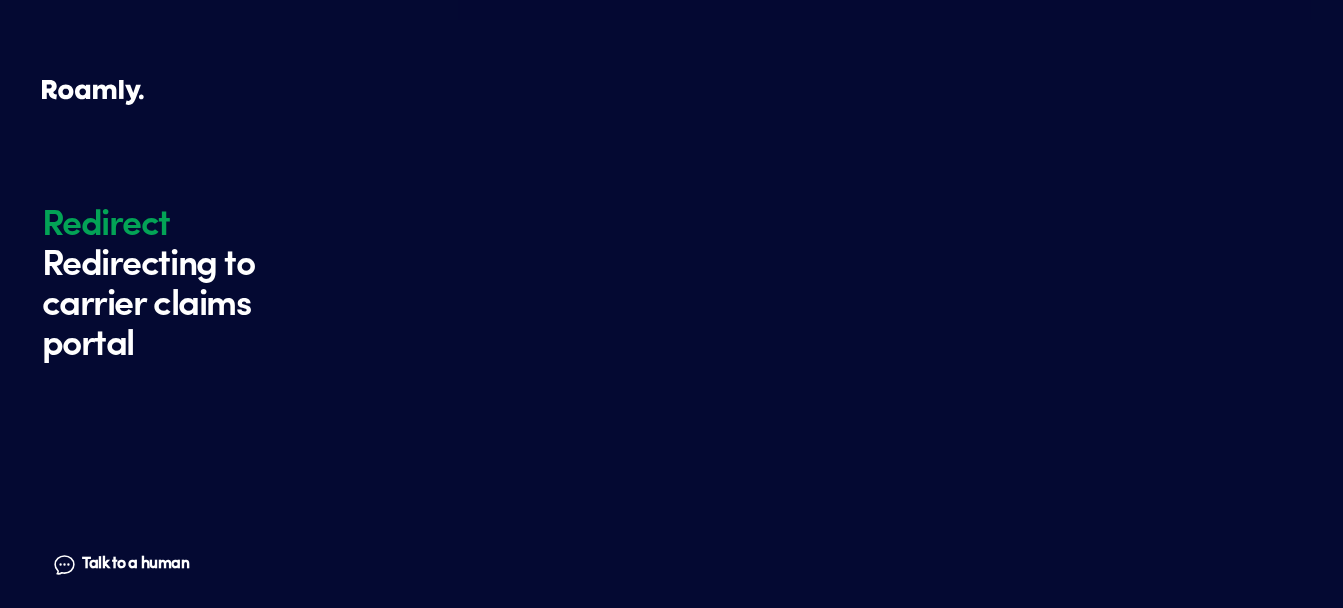 click on "Redirecting to carrier claims portal" at bounding box center [192, 300] 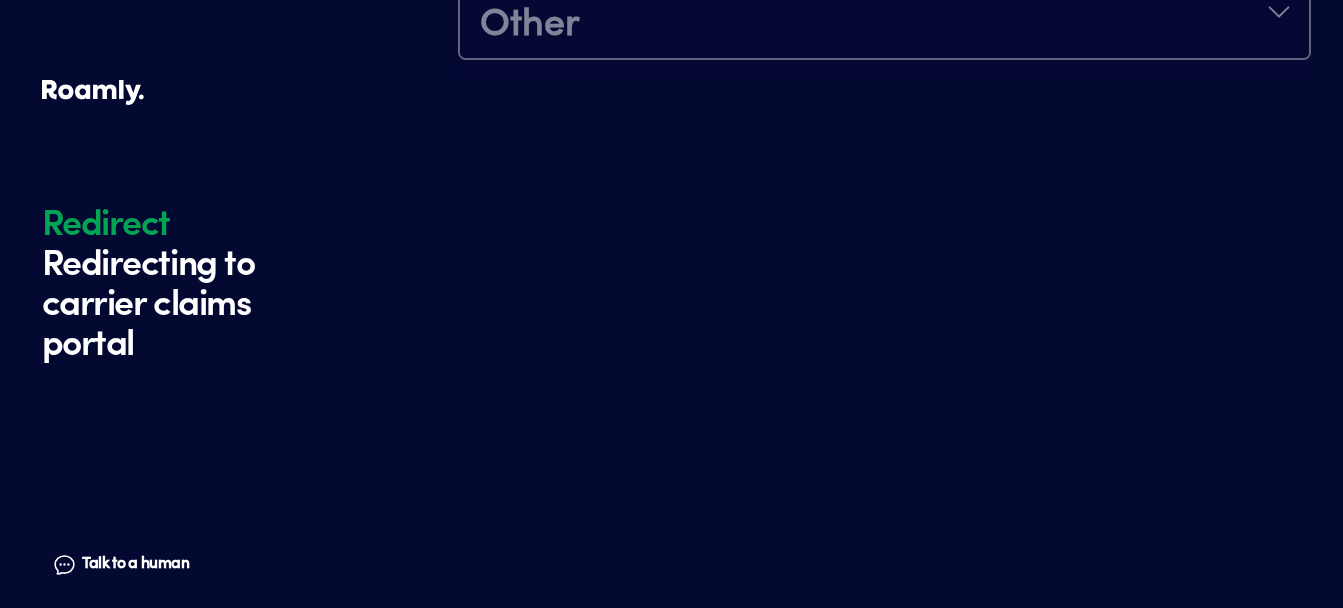 scroll, scrollTop: 568, scrollLeft: 0, axis: vertical 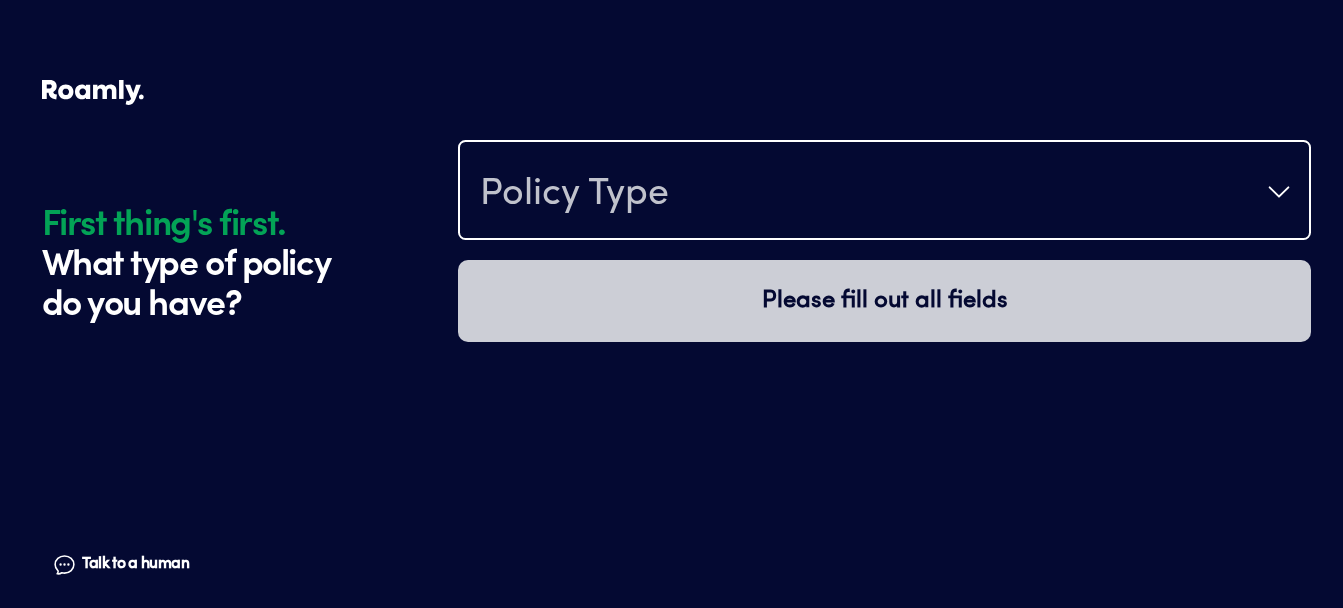 click on "Policy Type" at bounding box center (884, 192) 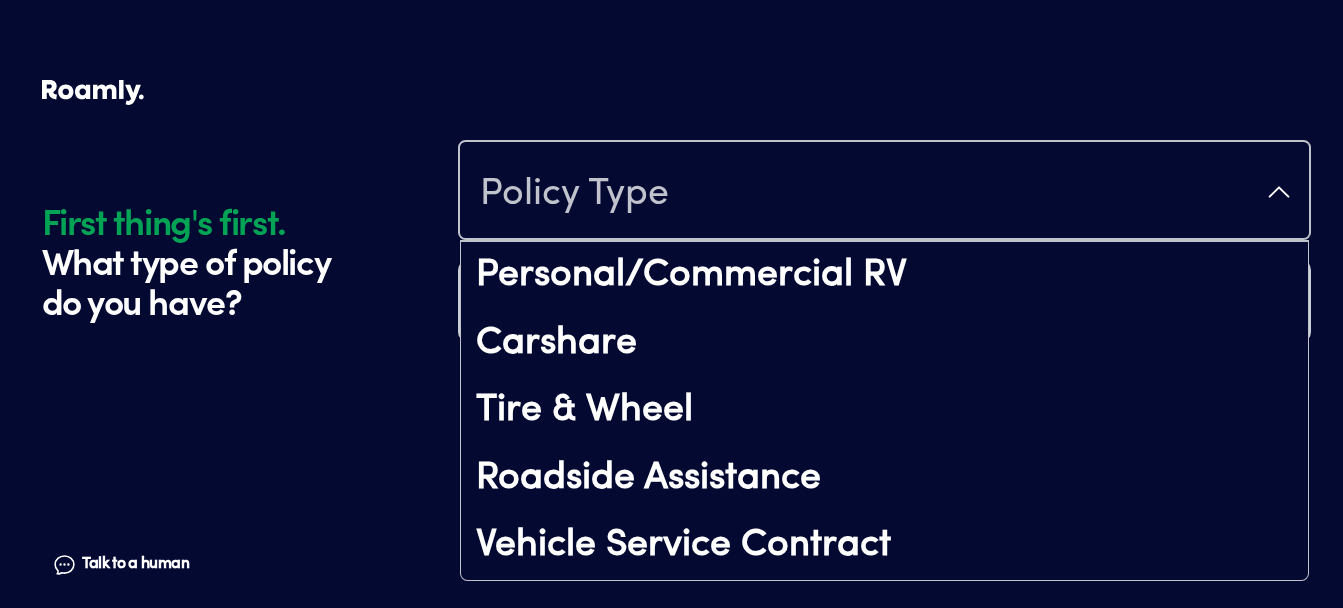 click on "First thing's first. What type of policy do you have? Talk to a human Chat" at bounding box center [245, 308] 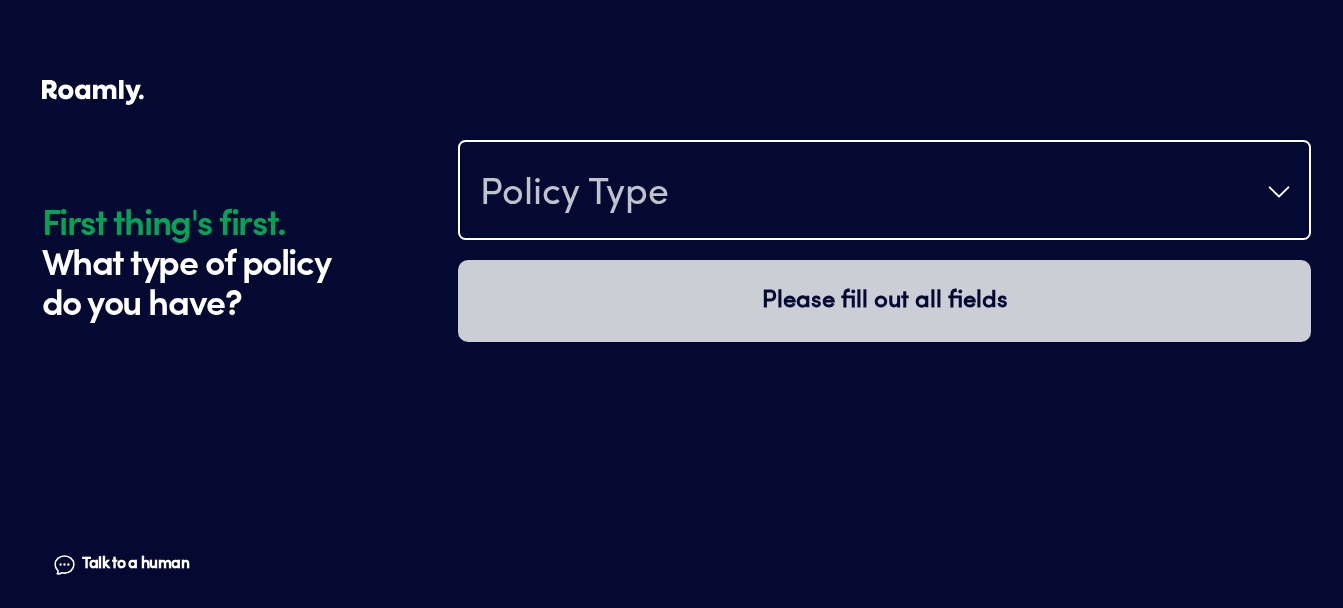 click on "Policy Type" at bounding box center [884, 192] 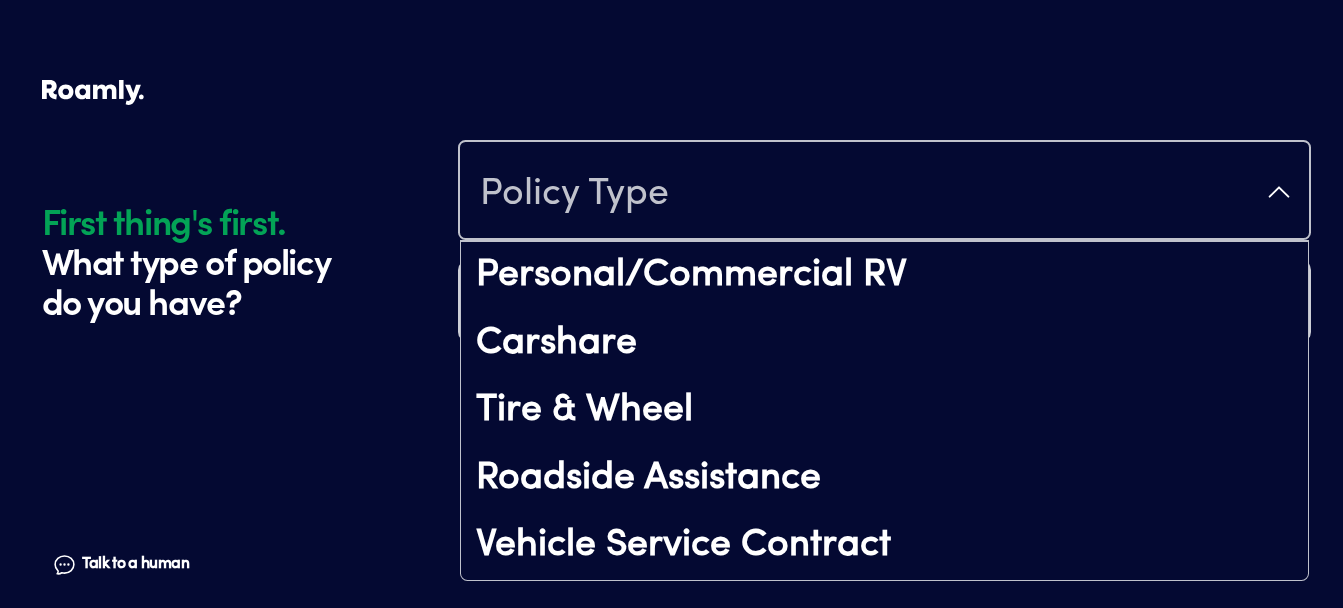click on "First thing's first. What type of policy do you have? Talk to a human Chat" at bounding box center [245, 308] 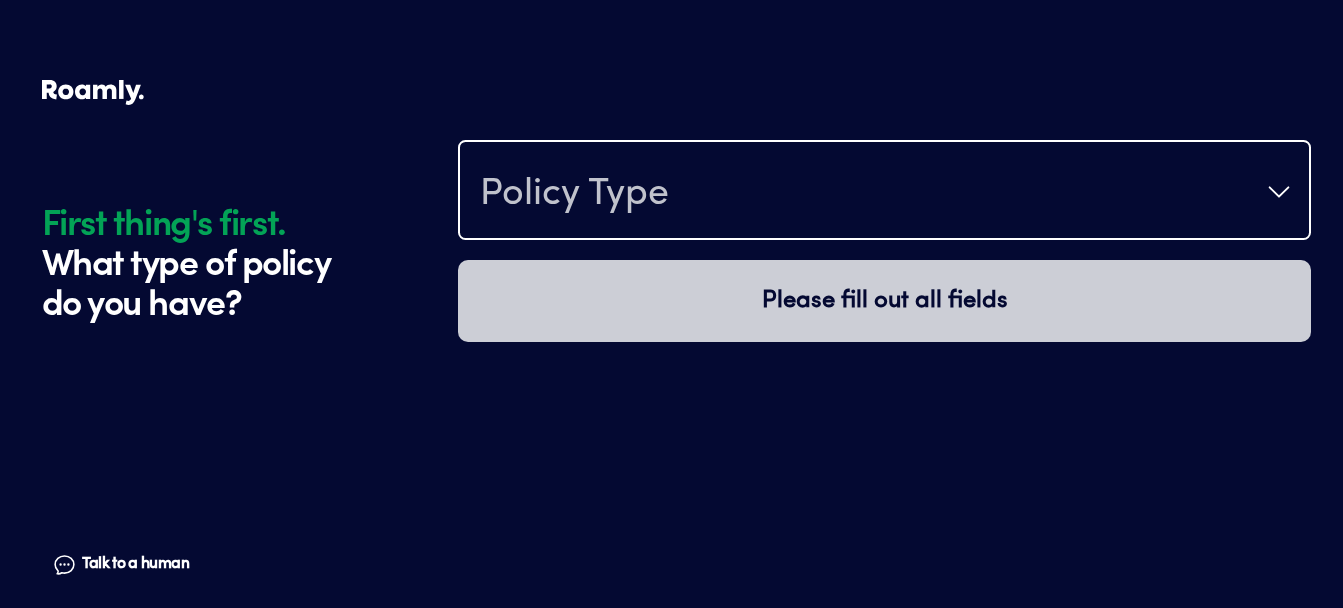 click on "Policy Type" at bounding box center [884, 192] 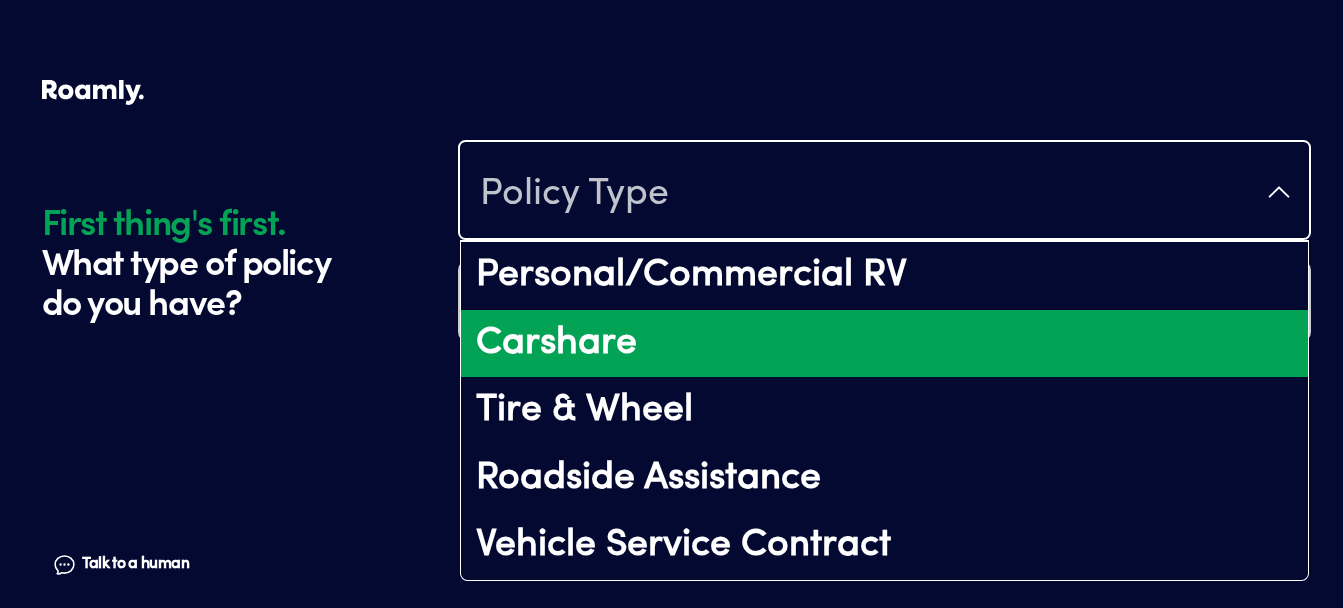 click on "Carshare" at bounding box center (884, 344) 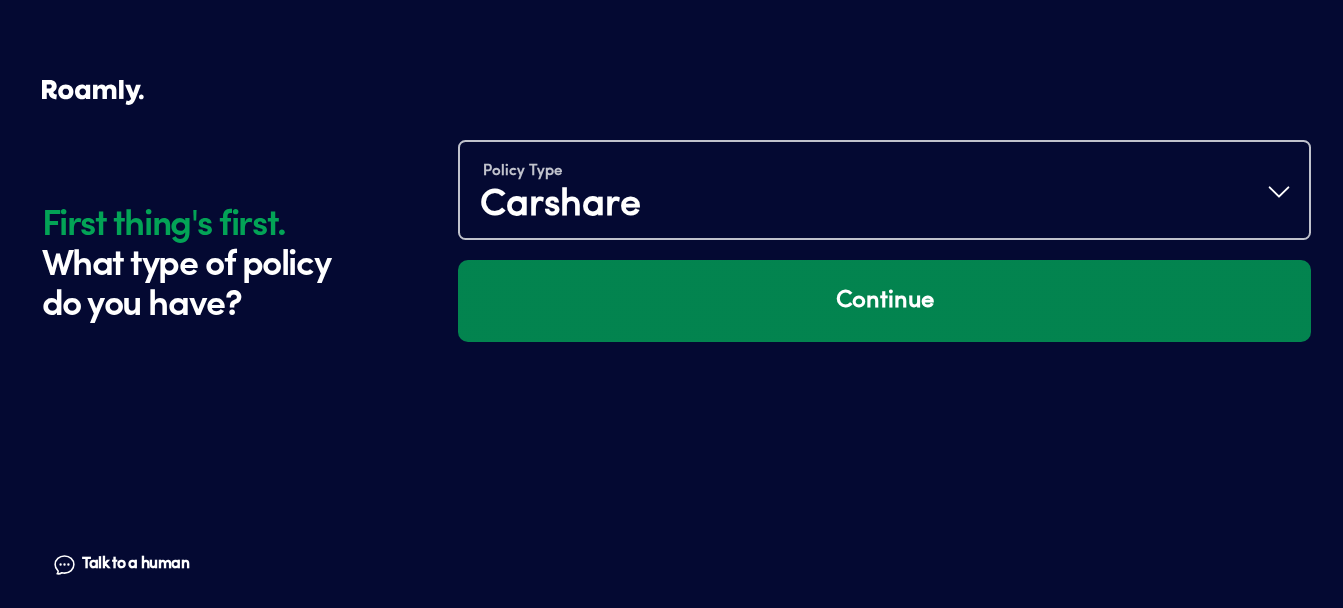 click on "Continue" at bounding box center [884, 301] 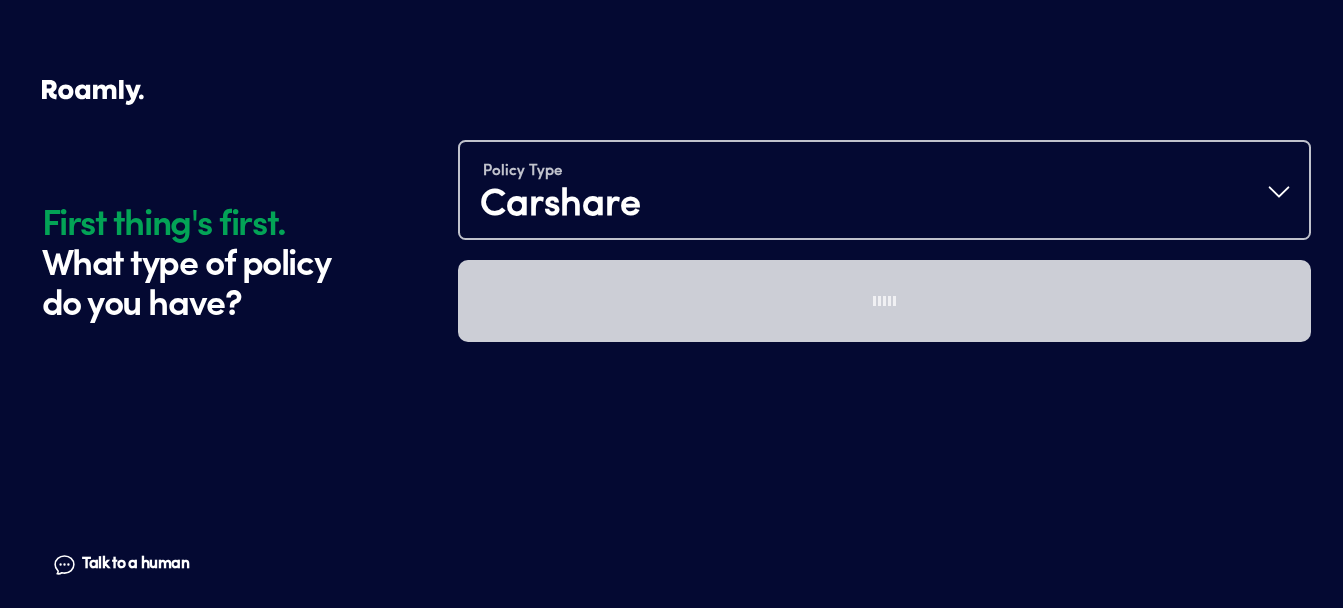 scroll, scrollTop: 280, scrollLeft: 0, axis: vertical 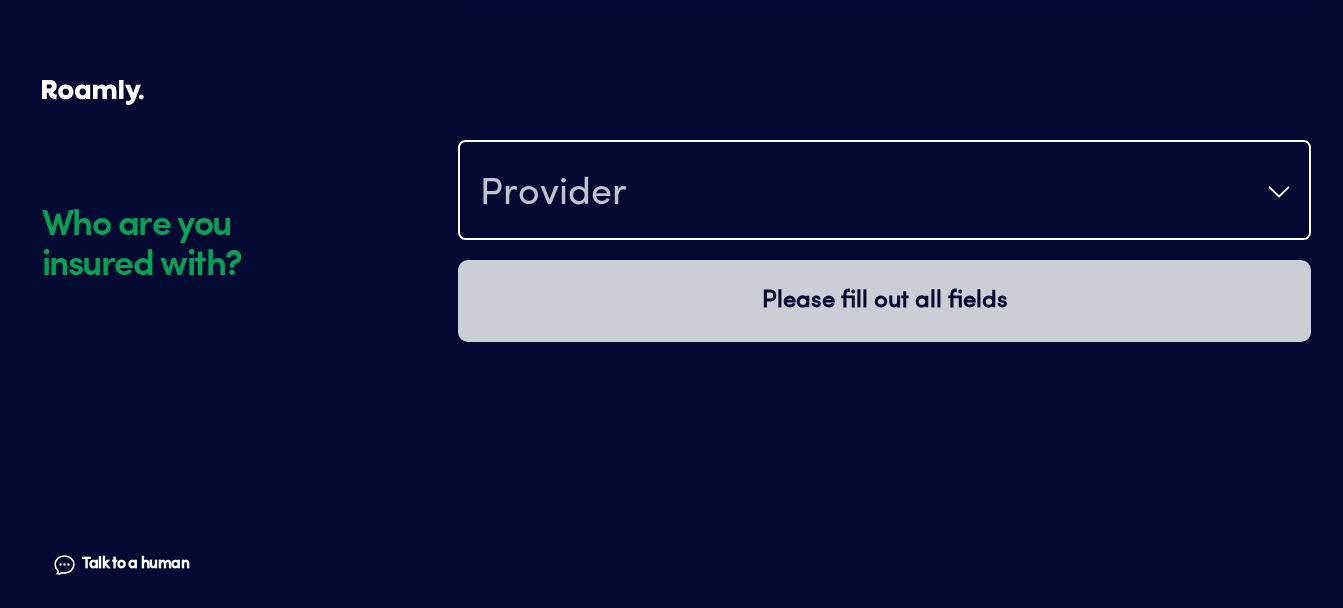 click on "Provider" at bounding box center (884, 192) 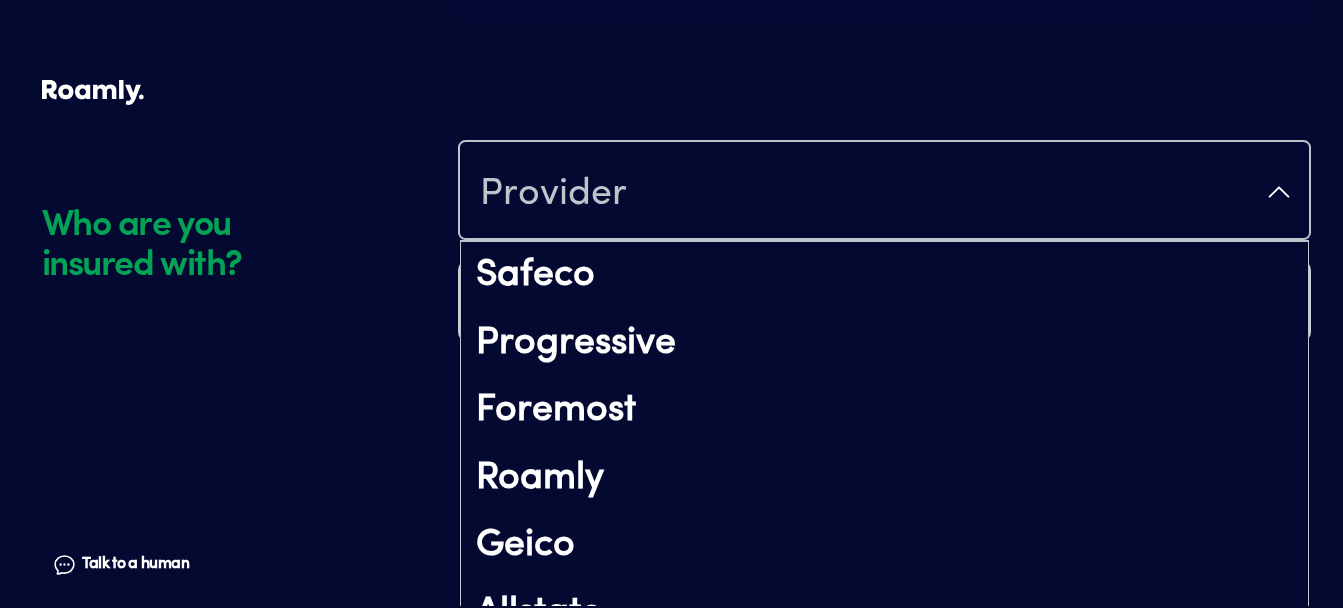 scroll, scrollTop: 110, scrollLeft: 0, axis: vertical 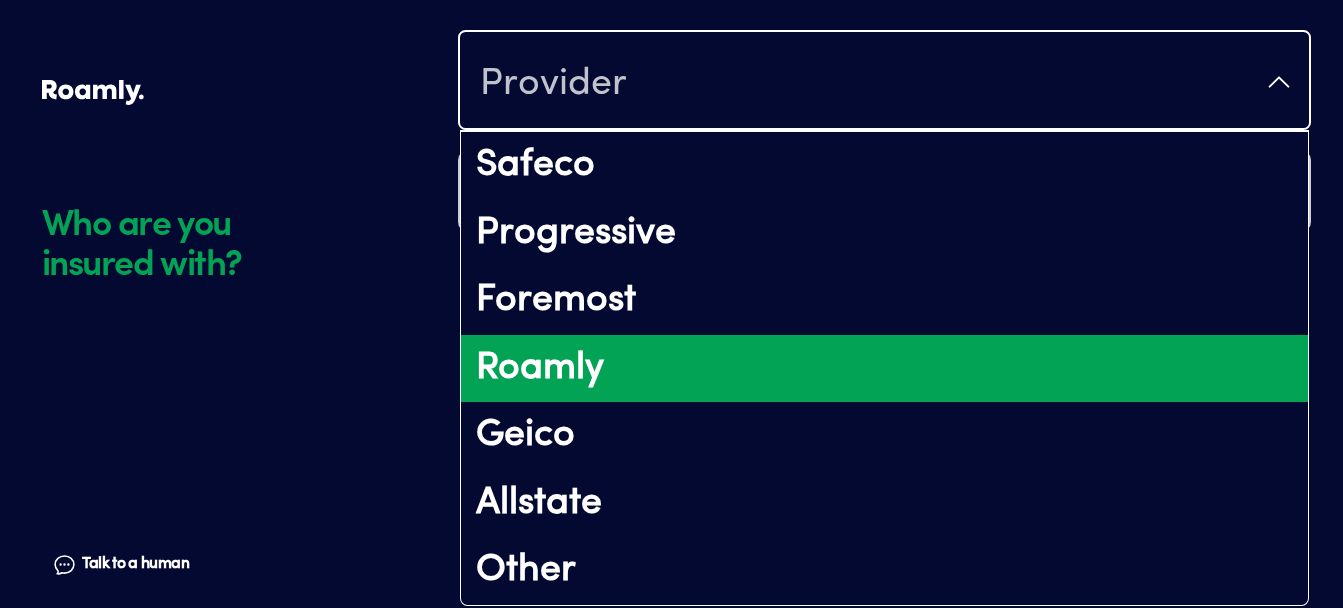 click on "Roamly" at bounding box center [884, 369] 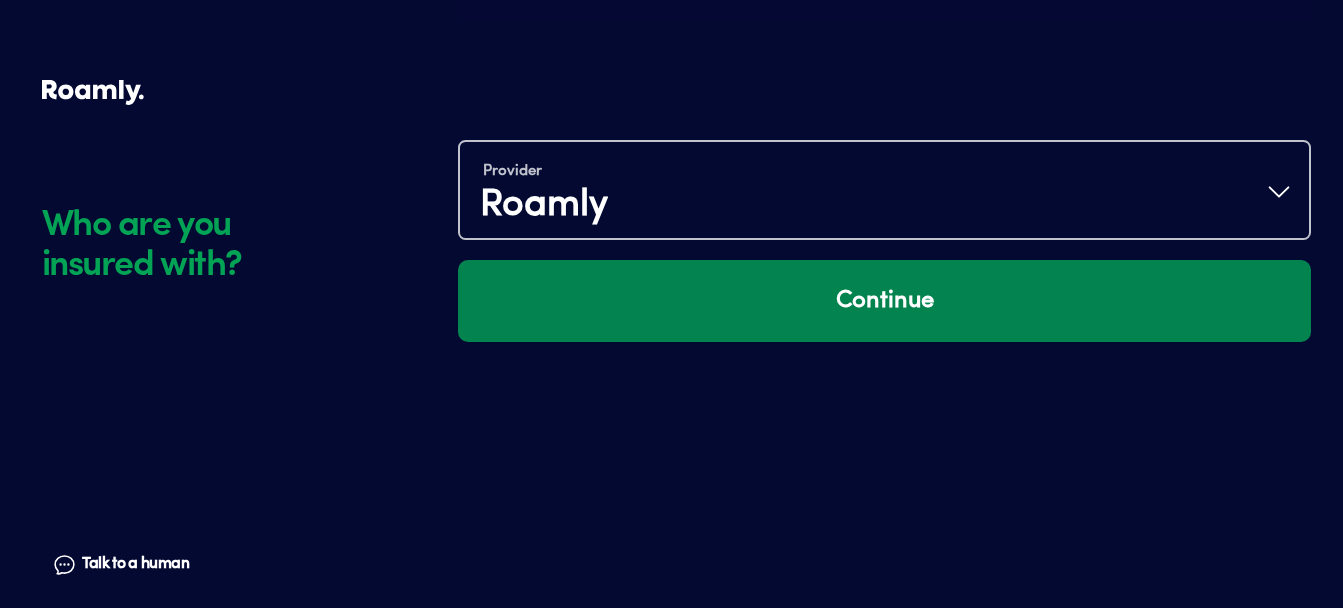 click on "Continue" at bounding box center [884, 301] 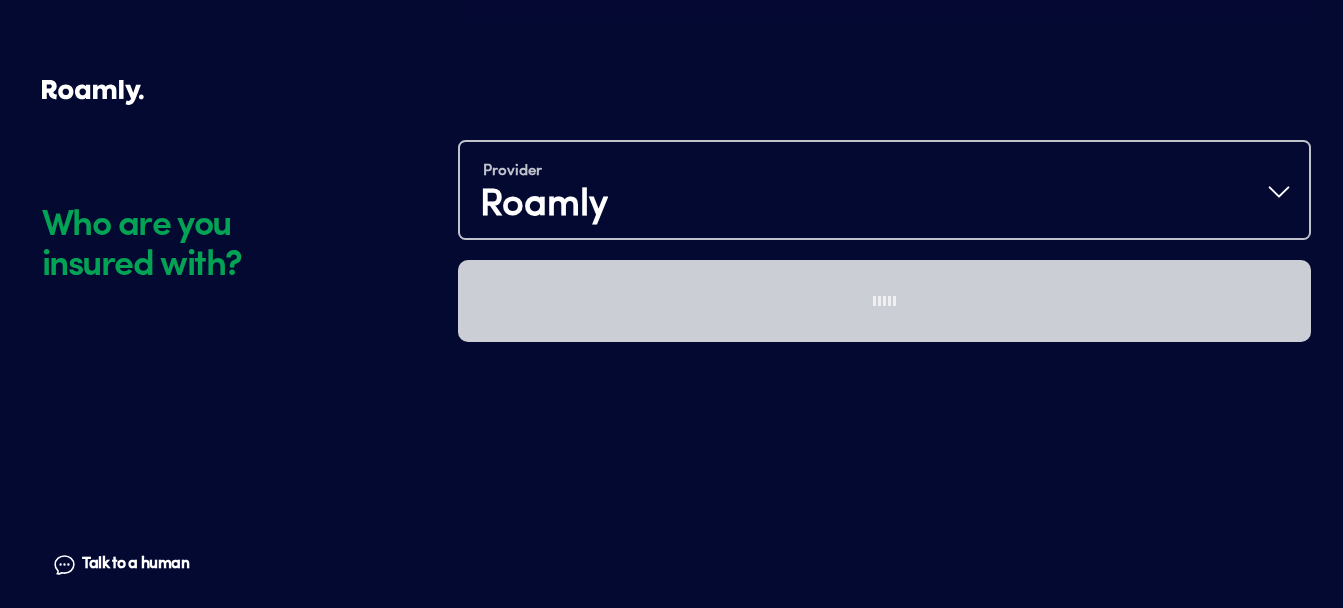 scroll, scrollTop: 560, scrollLeft: 0, axis: vertical 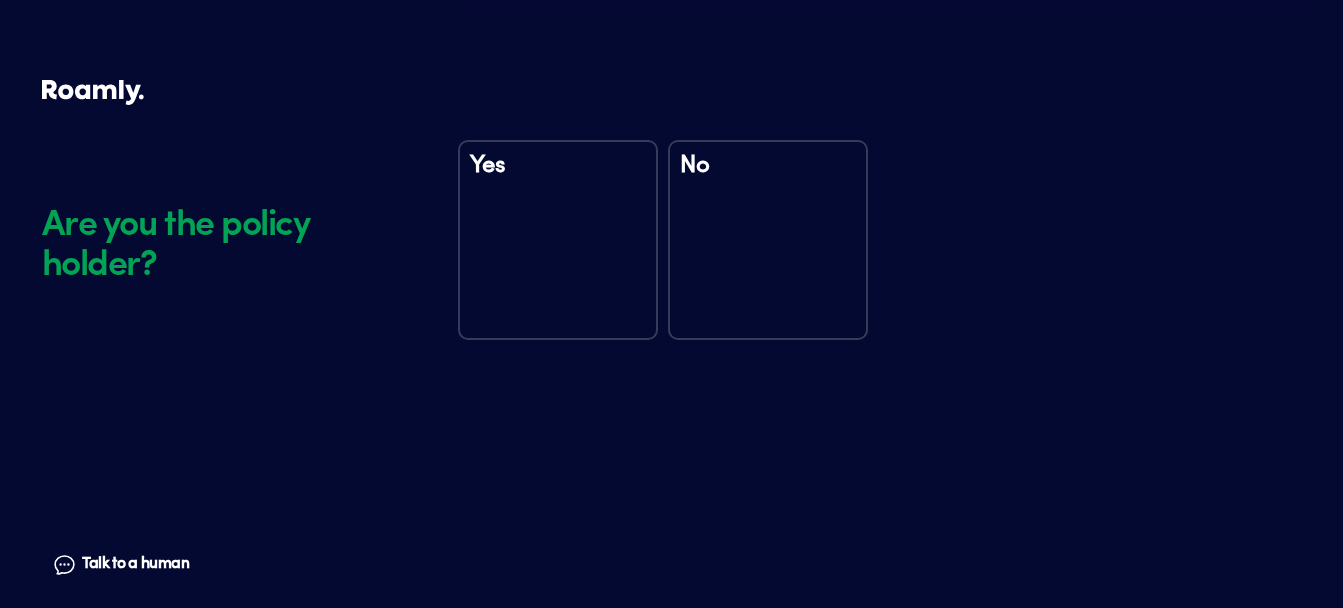 click on "No" at bounding box center [768, 240] 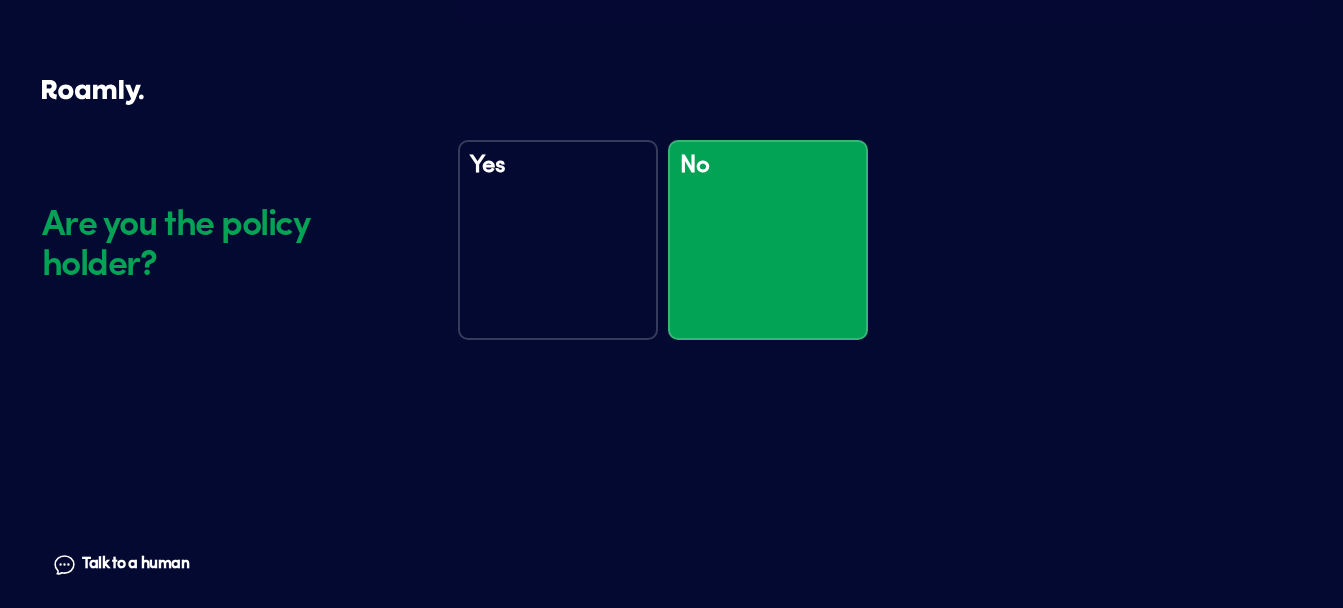 scroll, scrollTop: 950, scrollLeft: 0, axis: vertical 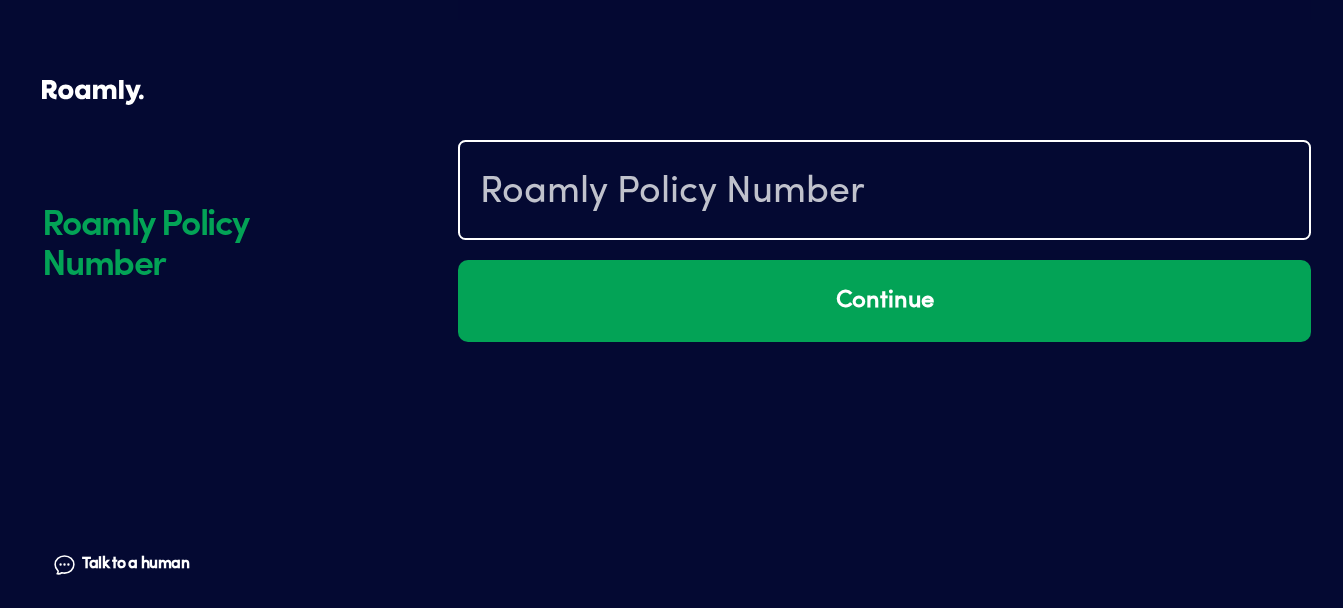 click at bounding box center [884, 192] 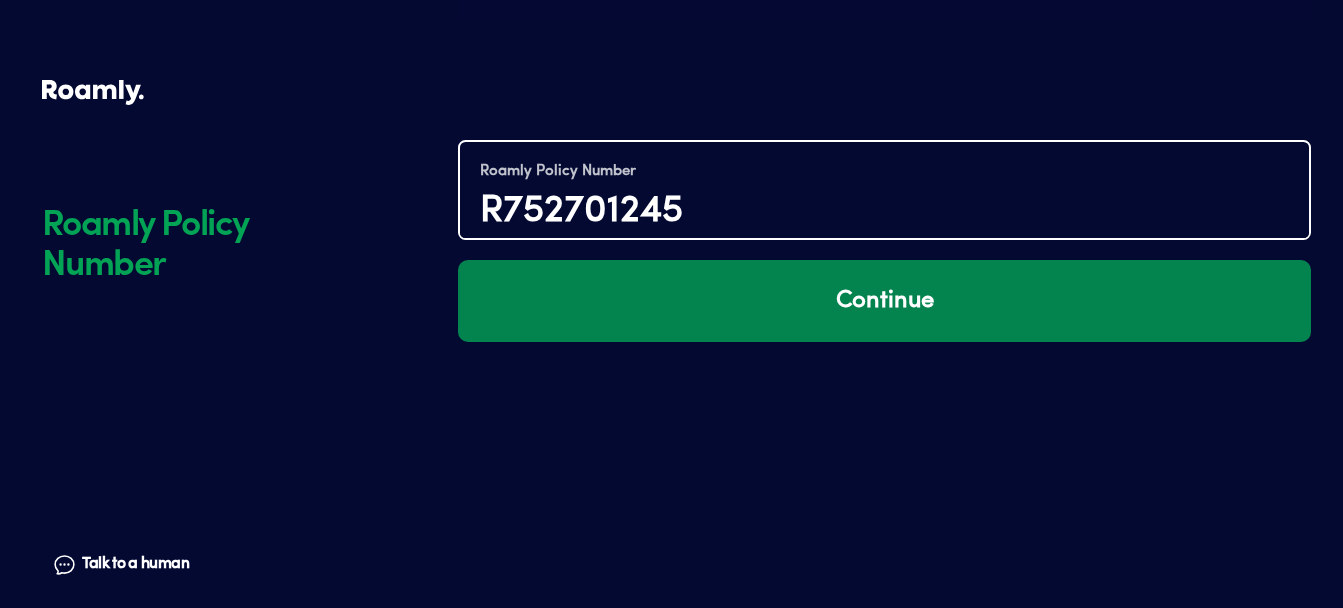 type on "R752701245" 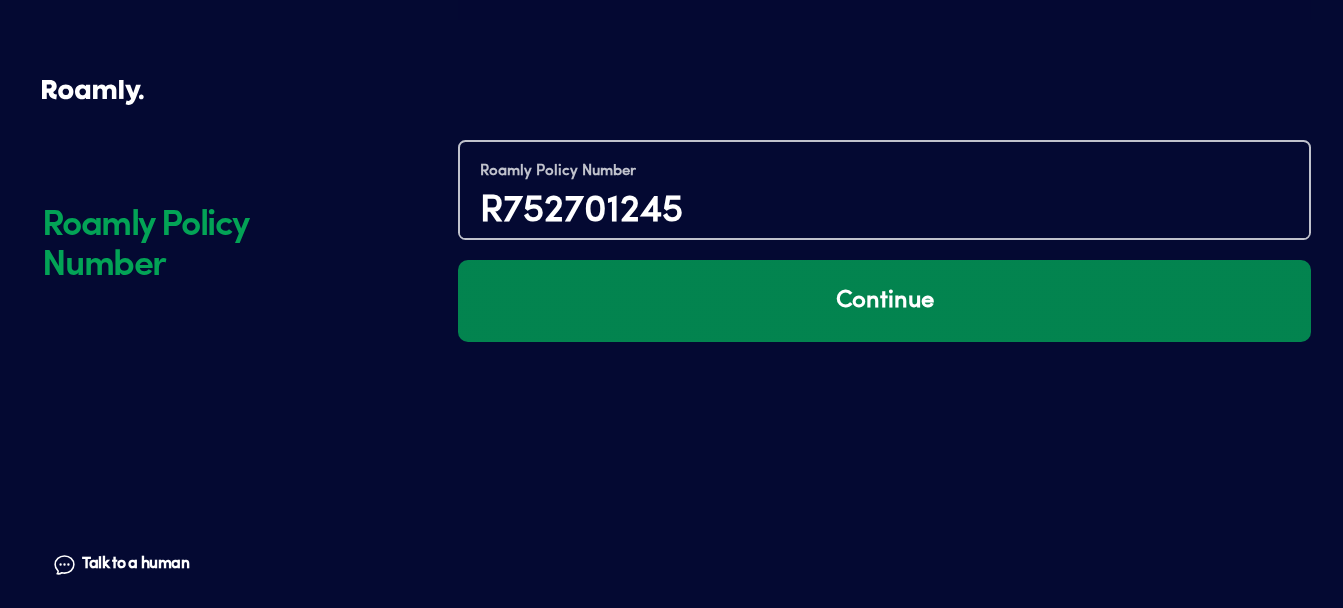 click on "Continue" at bounding box center [884, 301] 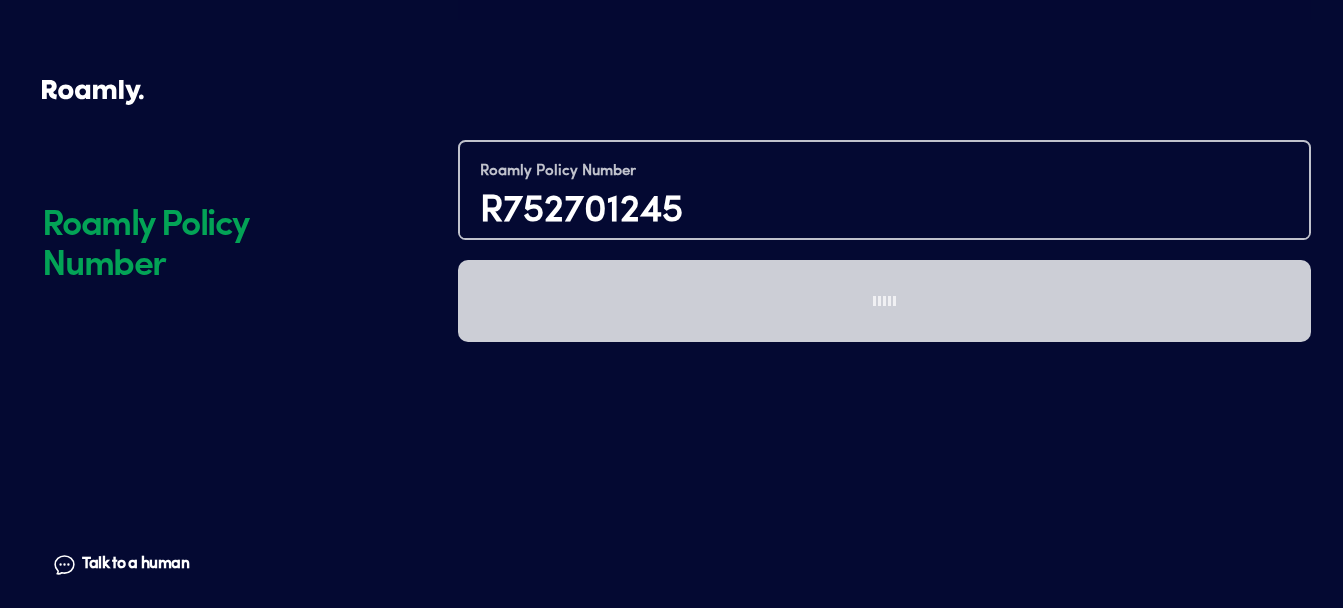 scroll, scrollTop: 1230, scrollLeft: 0, axis: vertical 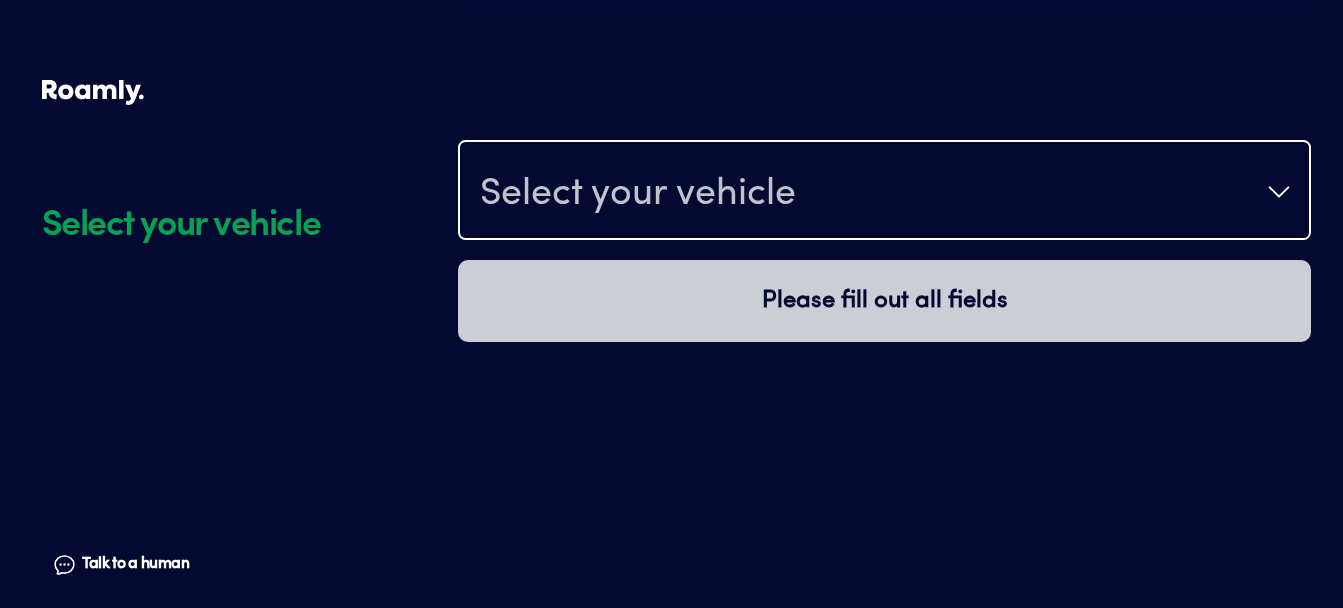 click on "Select your vehicle" at bounding box center (638, 194) 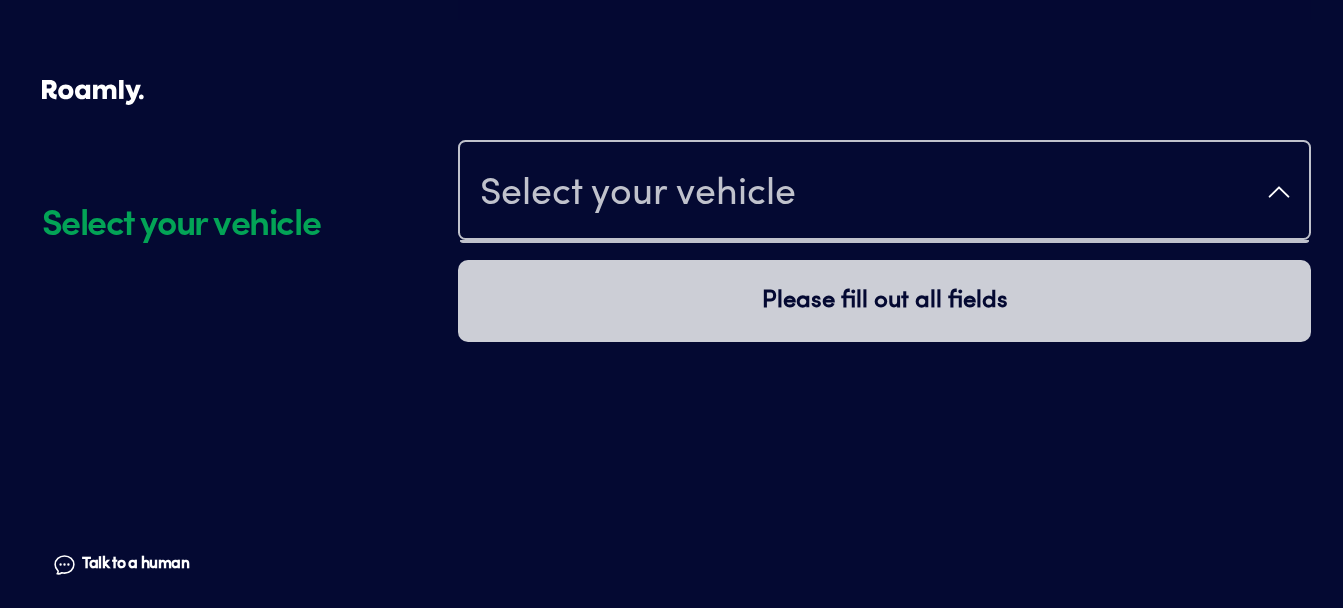 click on "Select your vehicle Talk to a human Chat" at bounding box center [245, -307] 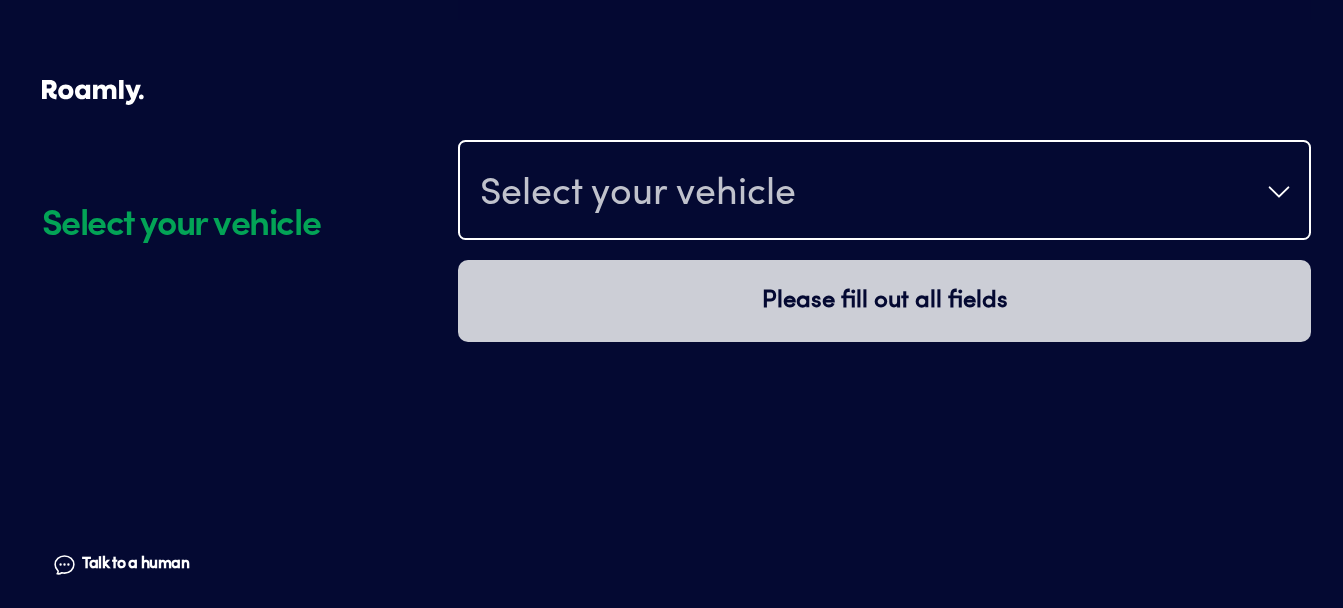 click on "Select your vehicle" at bounding box center (638, 194) 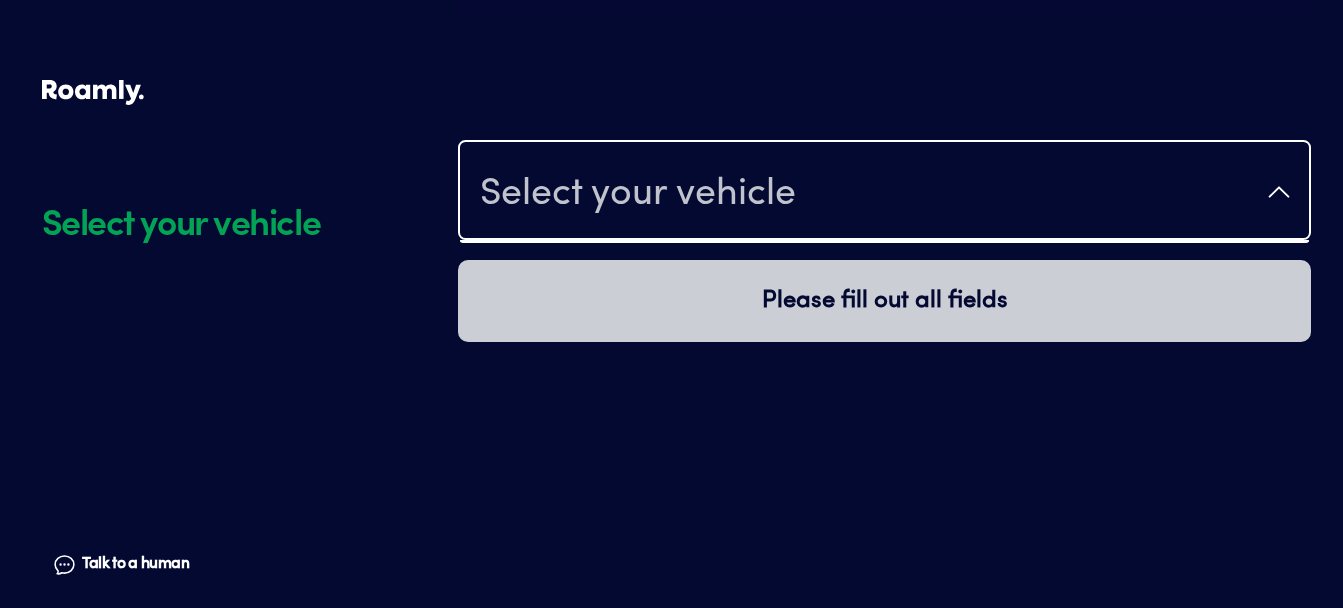 click on "Select your vehicle" at bounding box center (884, 192) 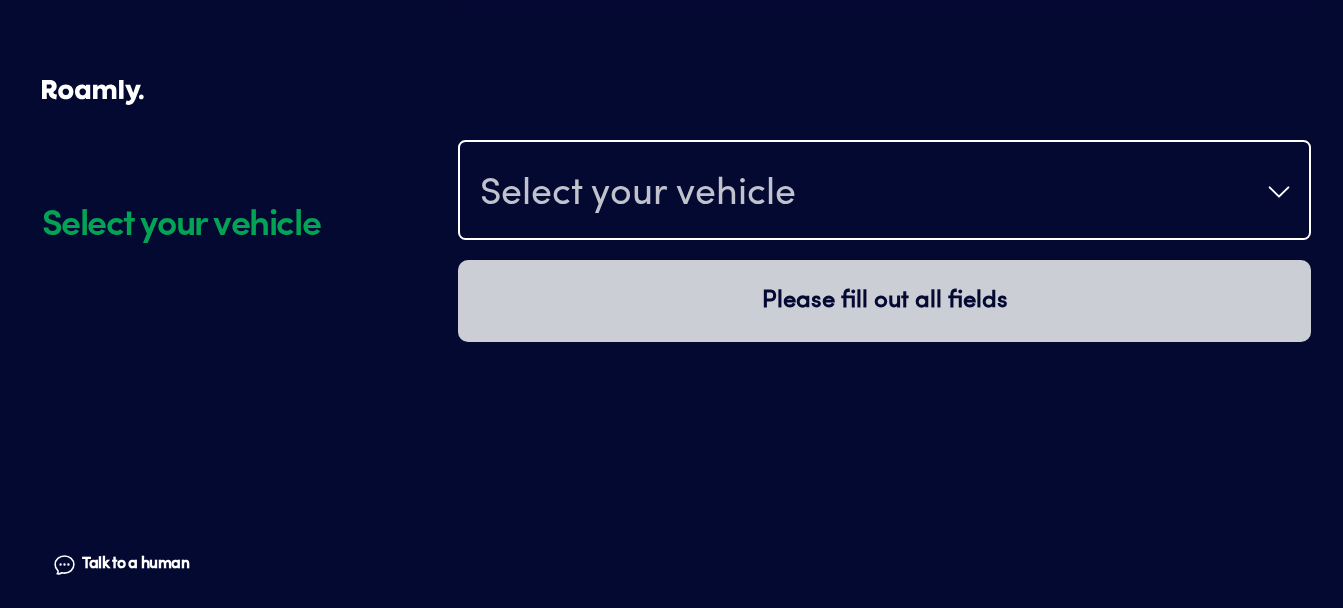 click on "Select your vehicle" at bounding box center (884, 192) 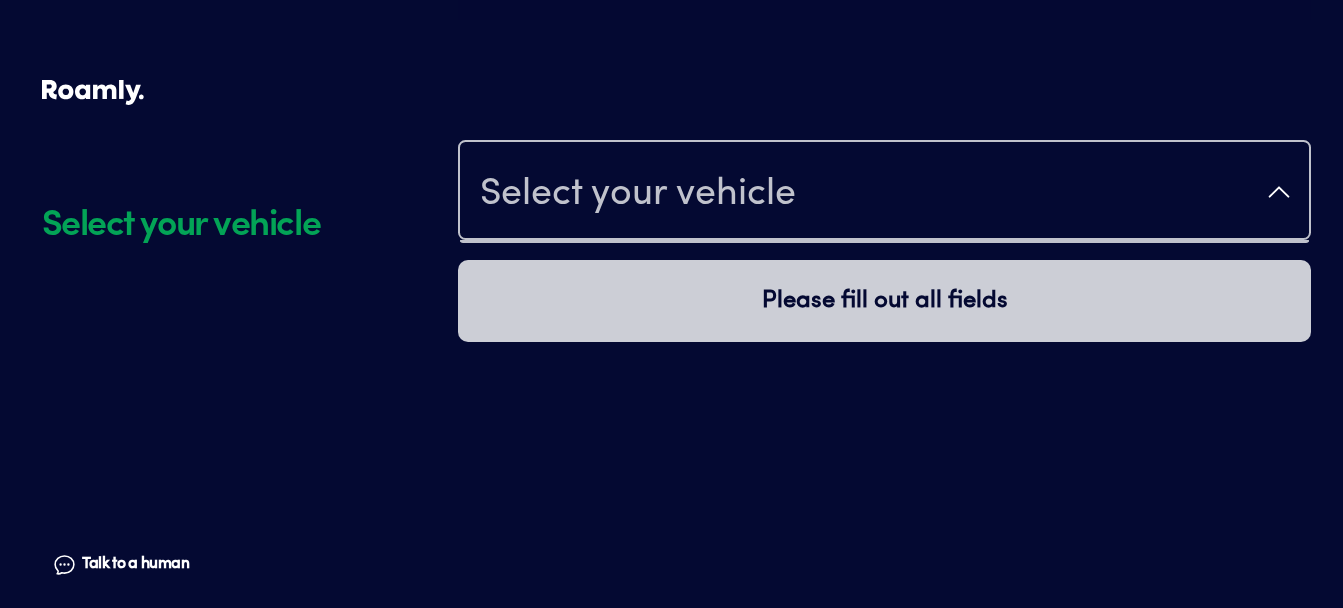 click on "Select your vehicle" at bounding box center [192, 220] 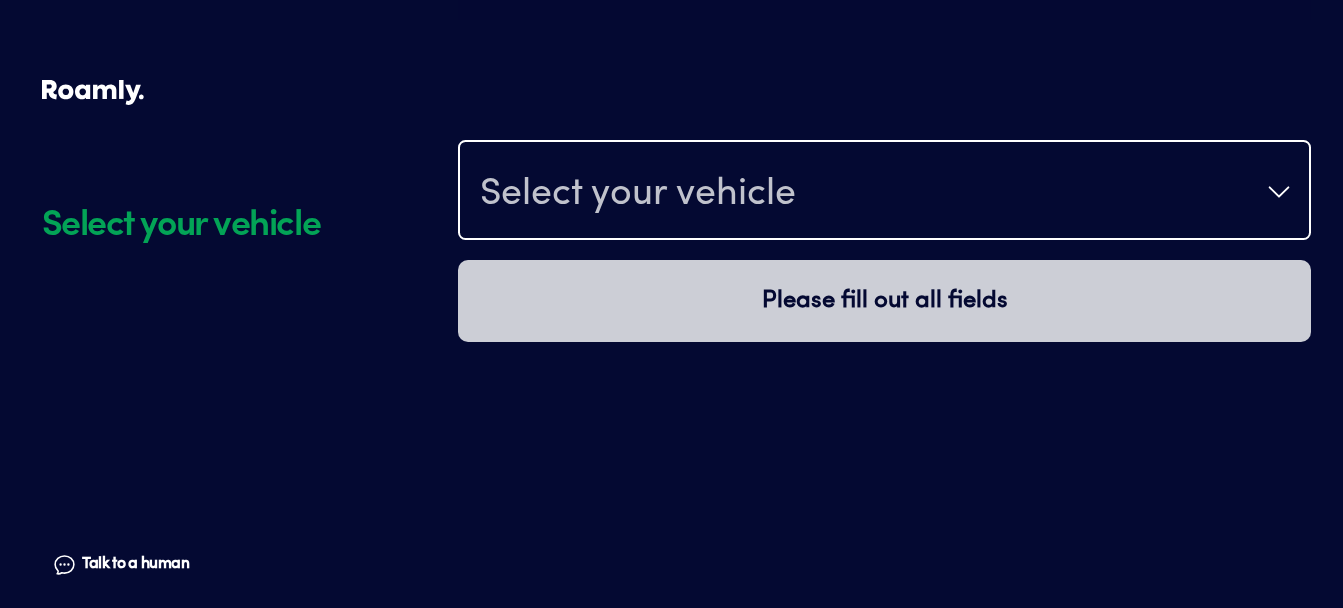 click on "Select your vehicle" at bounding box center (884, 192) 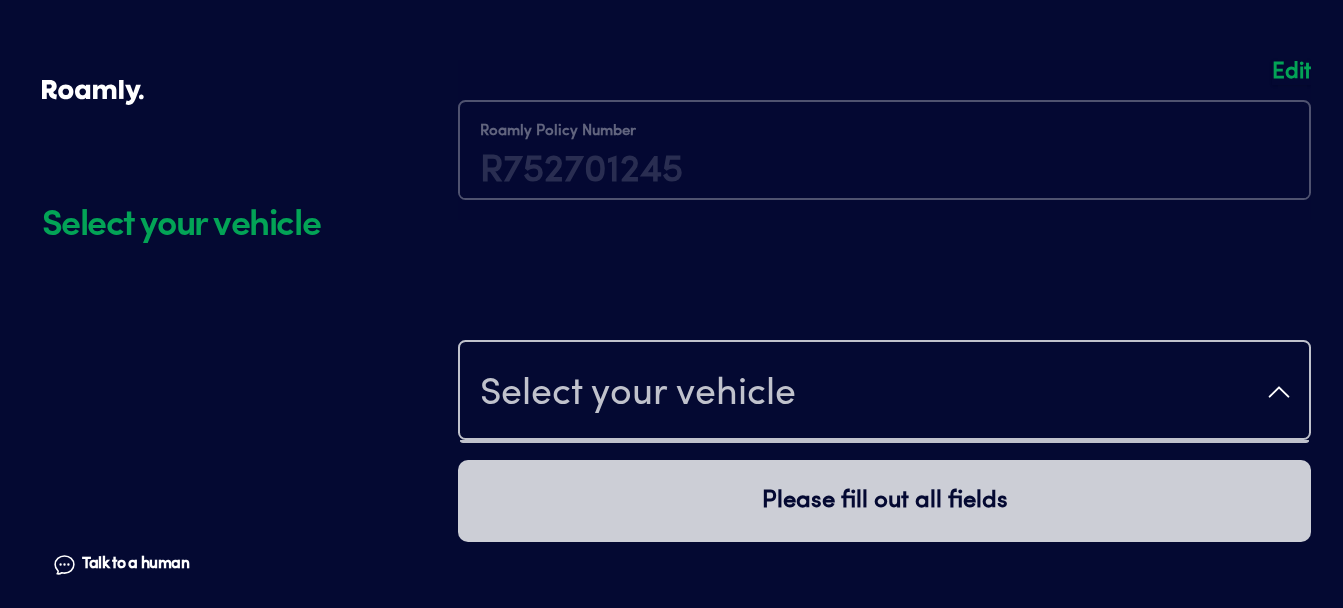 scroll, scrollTop: 1238, scrollLeft: 0, axis: vertical 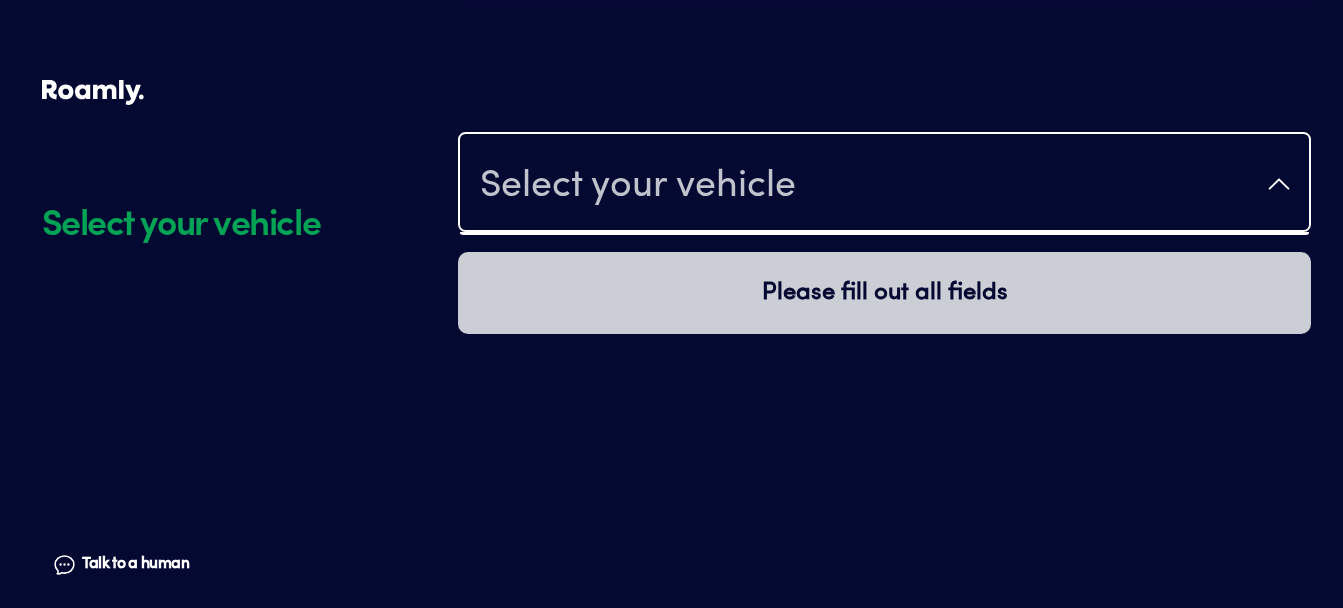 click on "Select your vehicle" at bounding box center [884, 184] 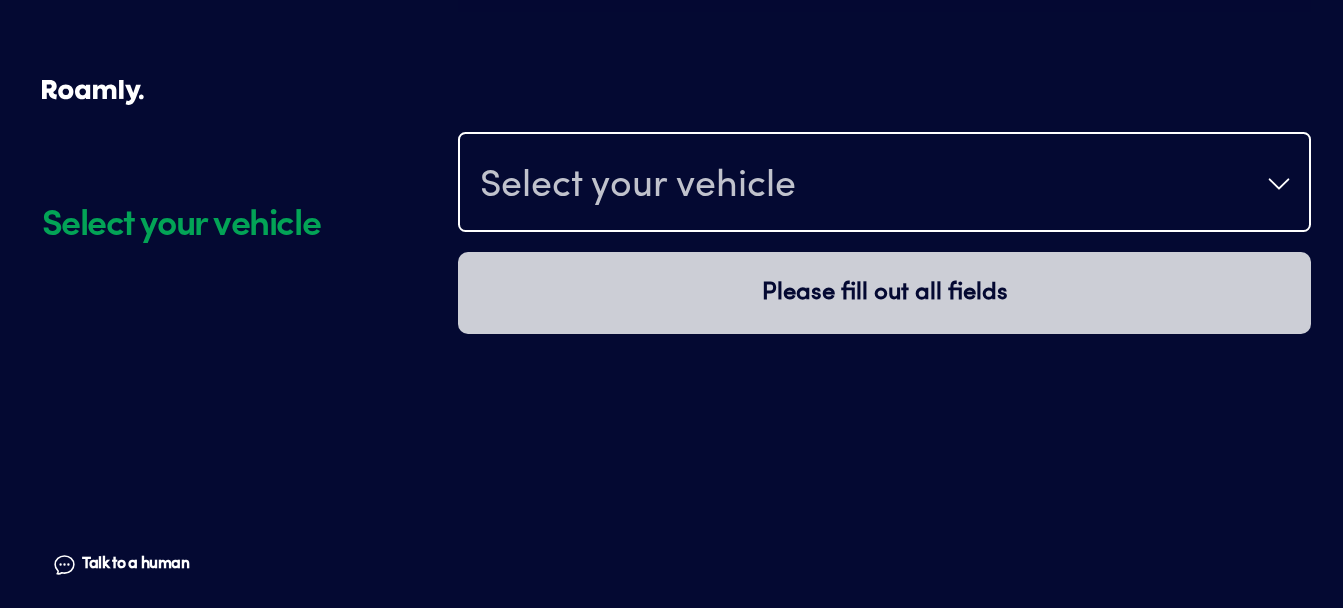 click on "Select your vehicle" at bounding box center [884, 184] 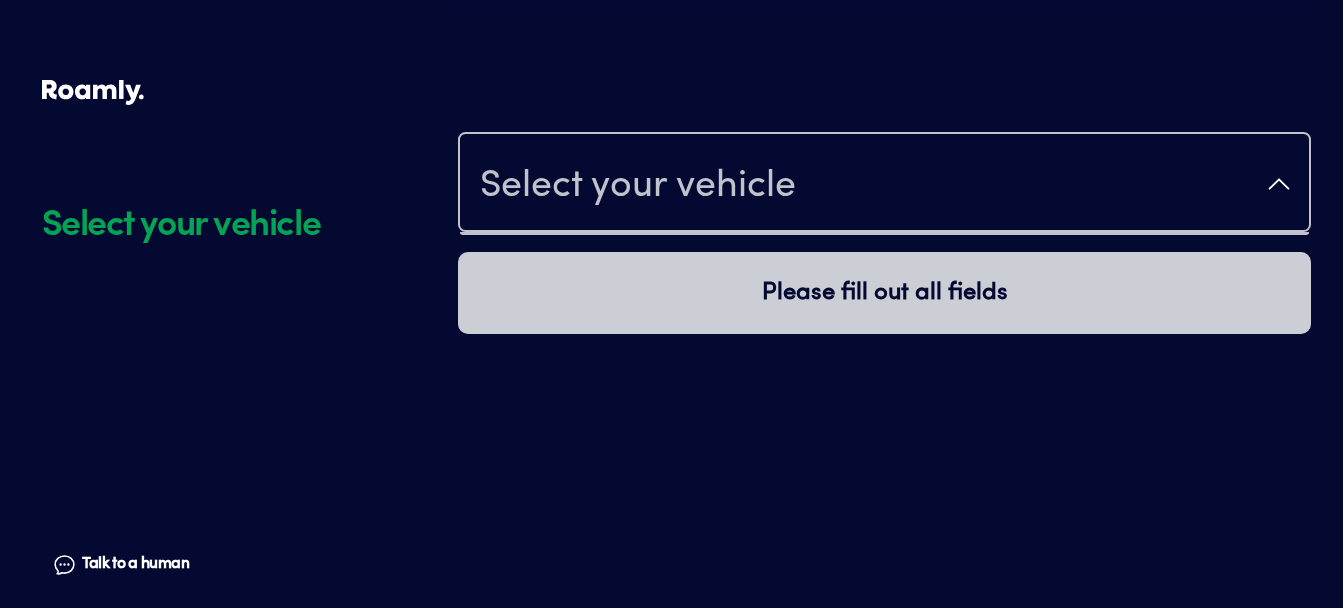 click on "Talk to a human" at bounding box center [135, 564] 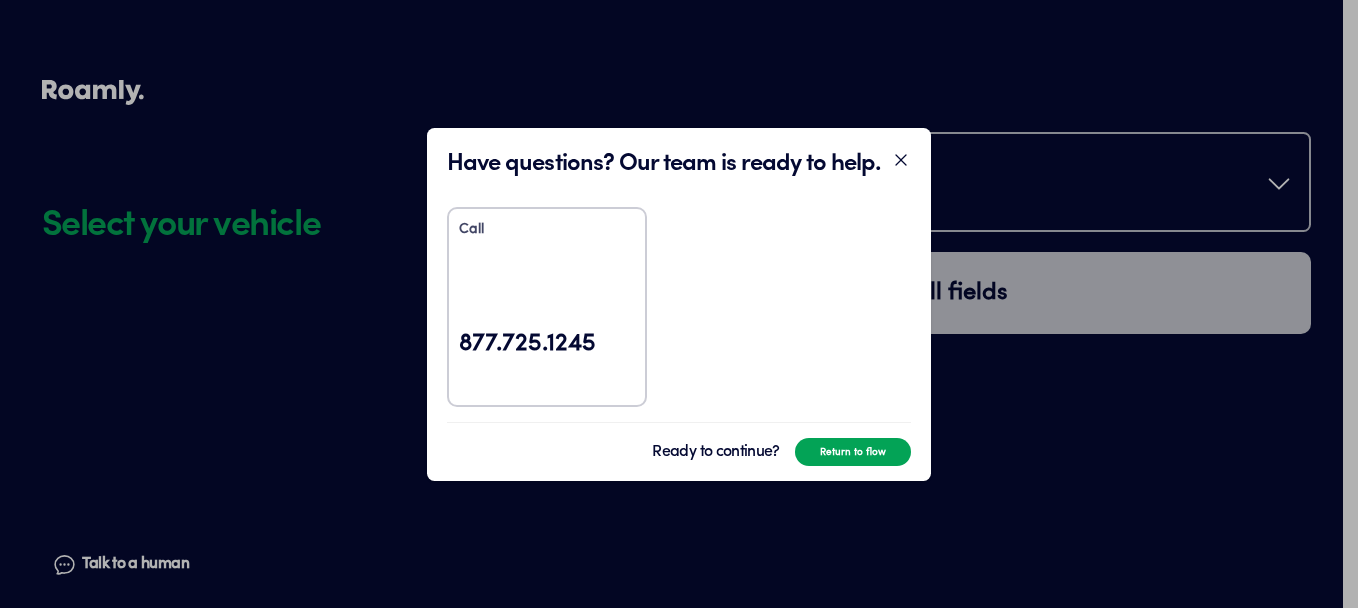 click 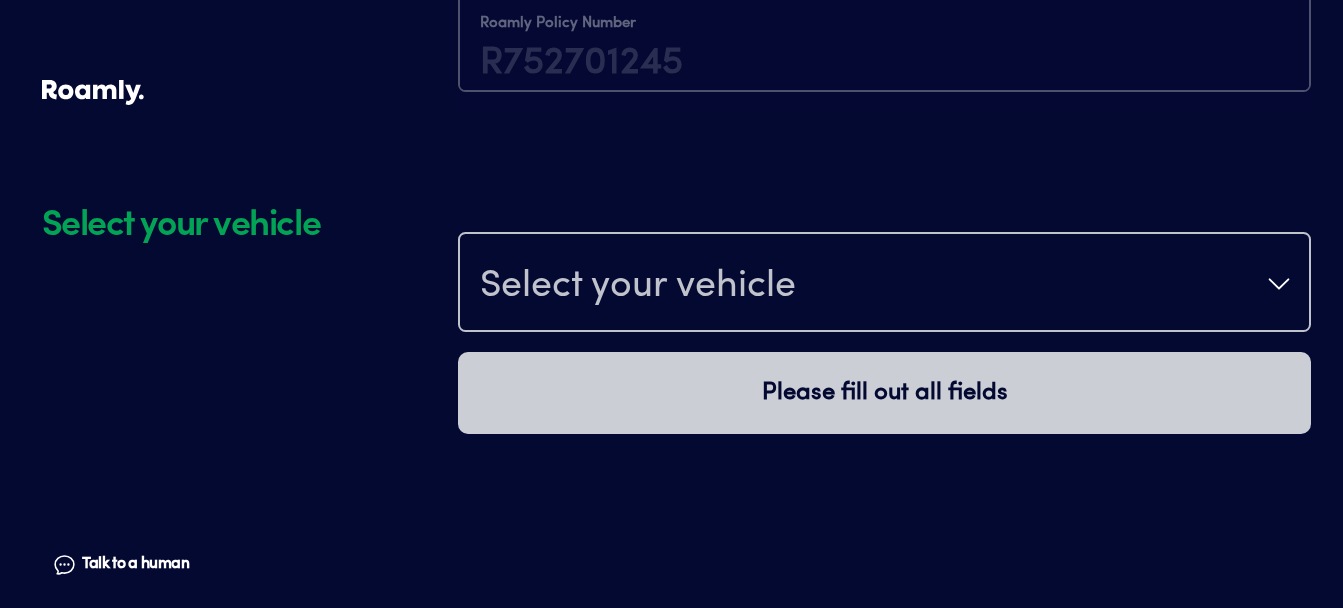scroll, scrollTop: 938, scrollLeft: 0, axis: vertical 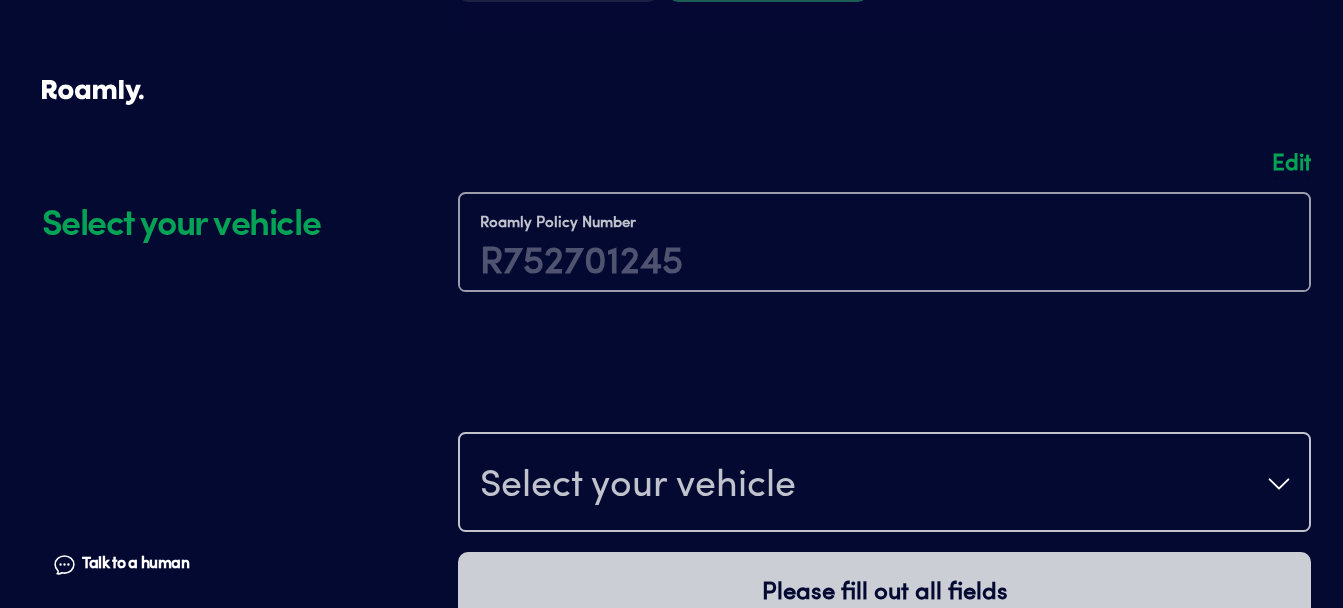 click at bounding box center [884, 232] 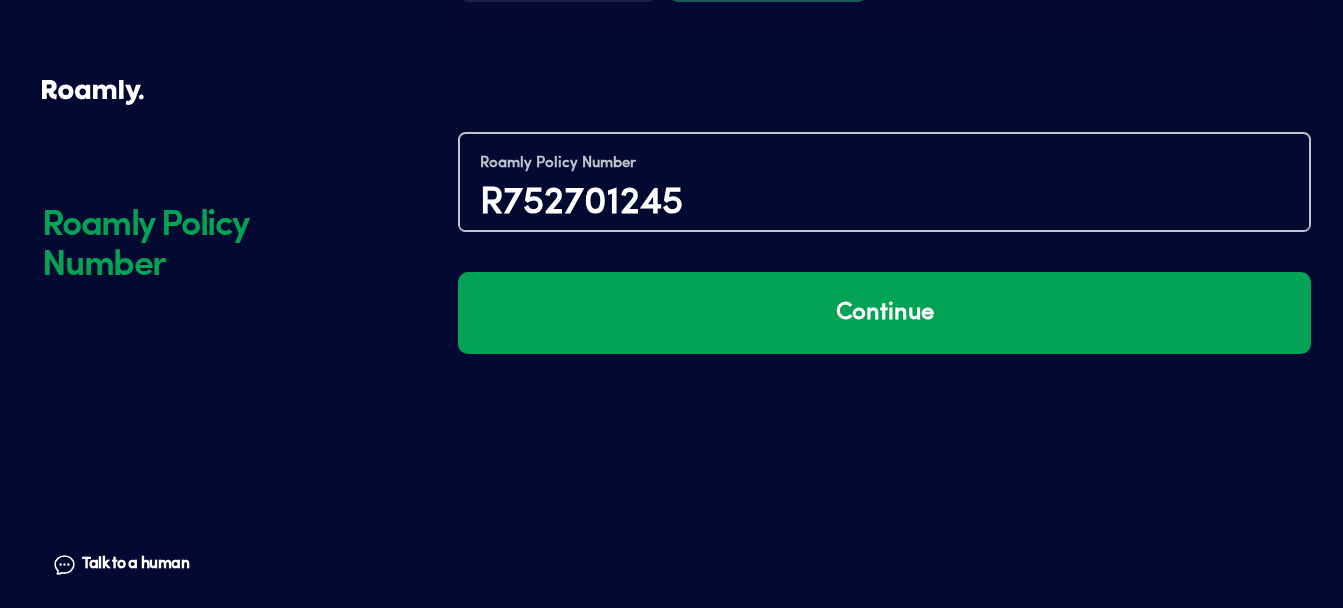 scroll, scrollTop: 950, scrollLeft: 0, axis: vertical 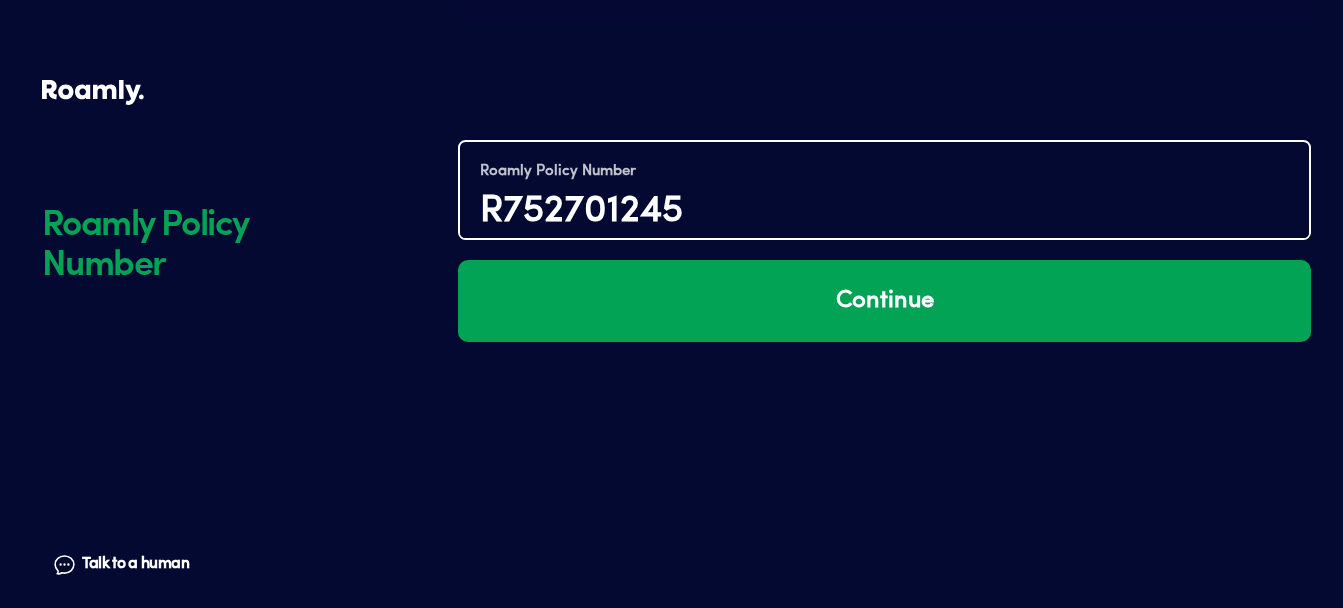 click on "R752701245" at bounding box center [884, 212] 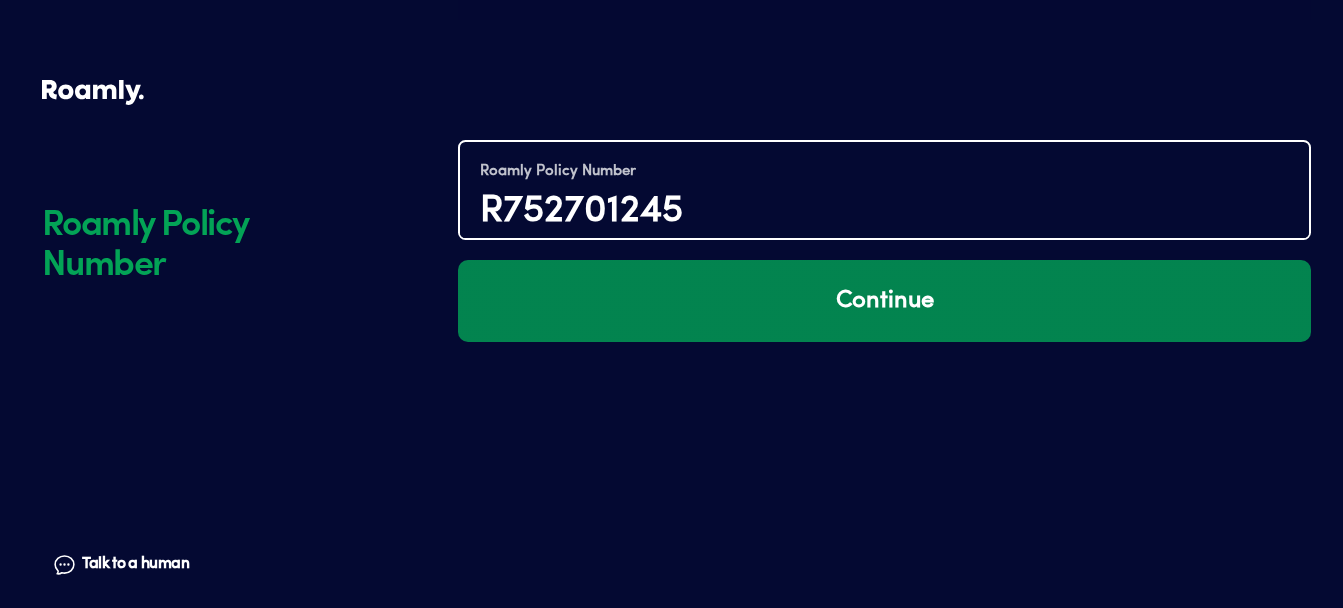 type on "R752701245" 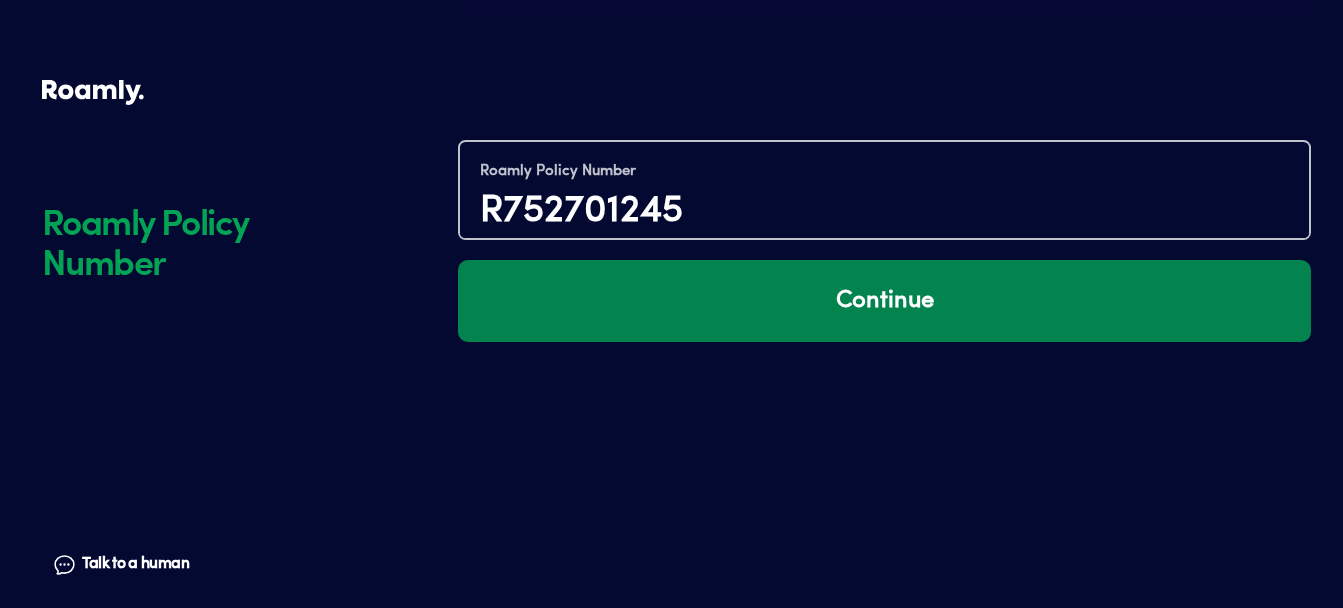 click on "Continue" at bounding box center [884, 301] 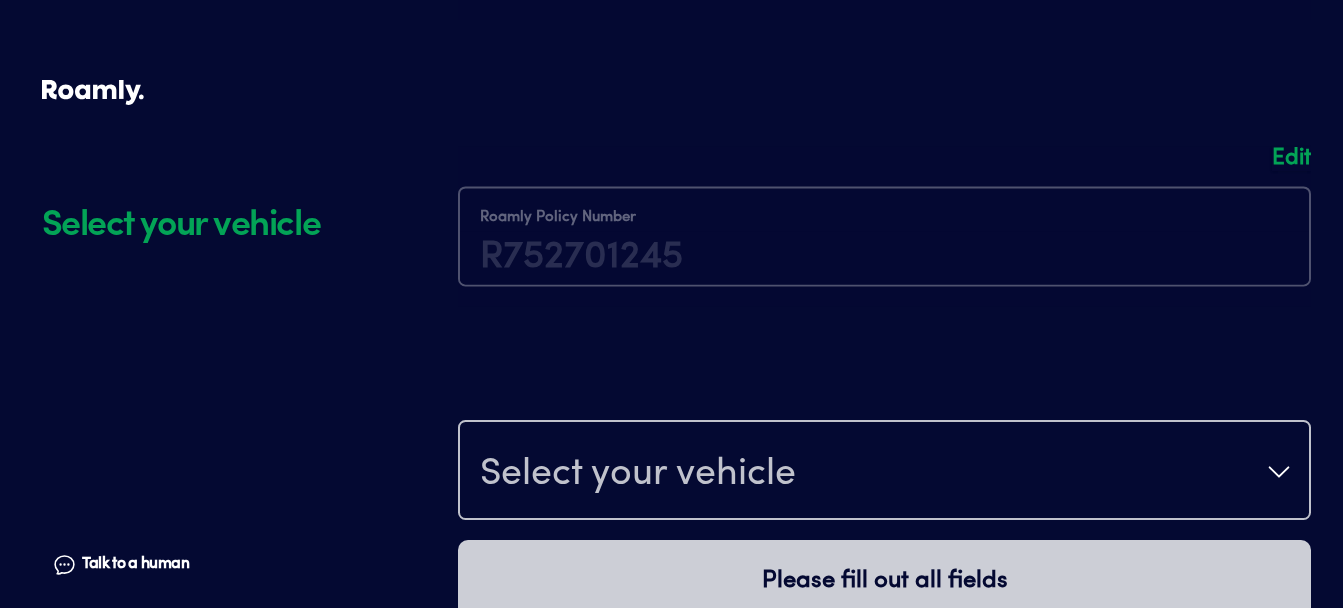 scroll, scrollTop: 1230, scrollLeft: 0, axis: vertical 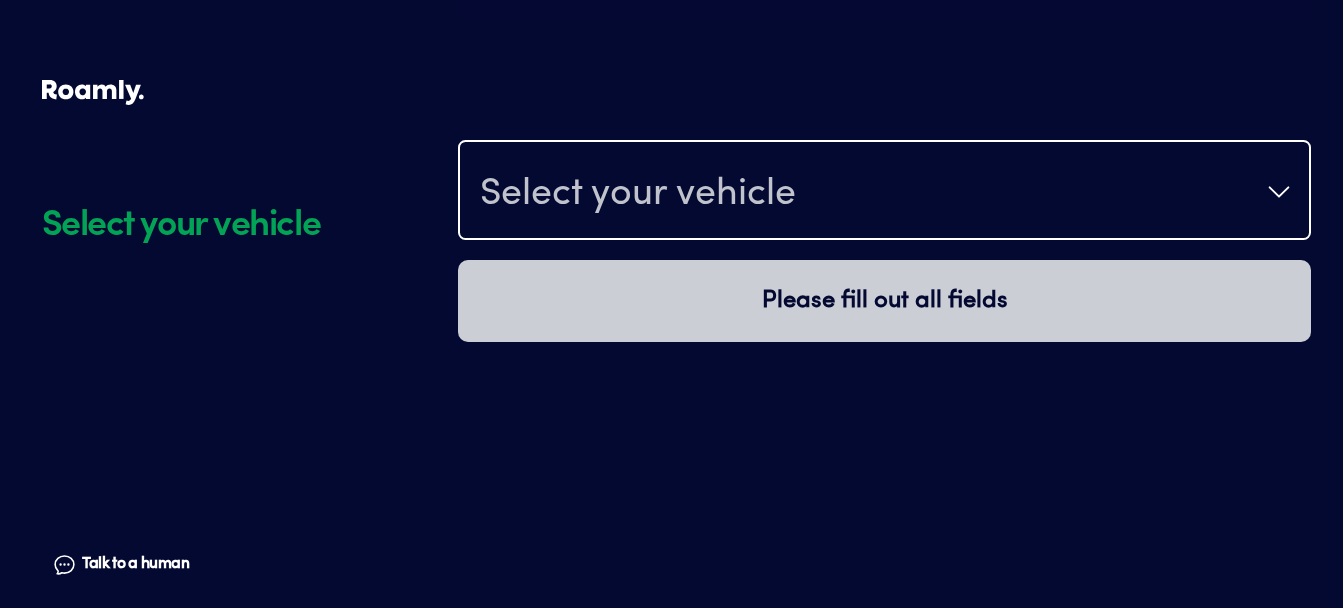 click on "Select your vehicle" at bounding box center [884, 192] 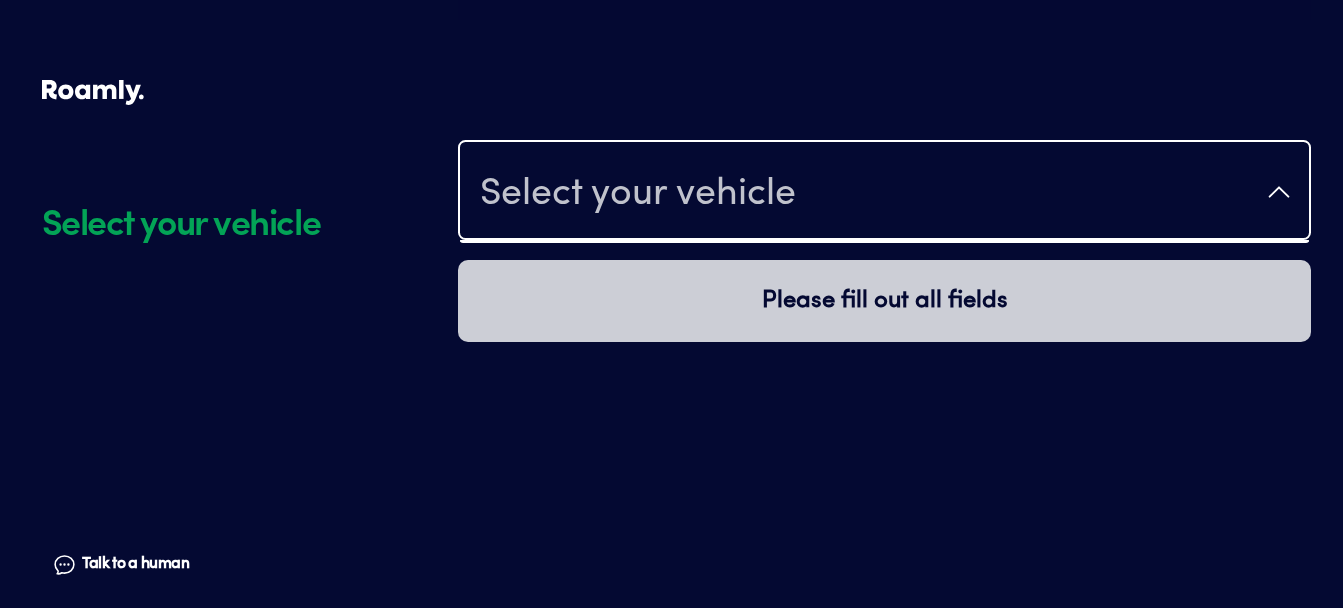 click on "Select your vehicle" at bounding box center (884, 192) 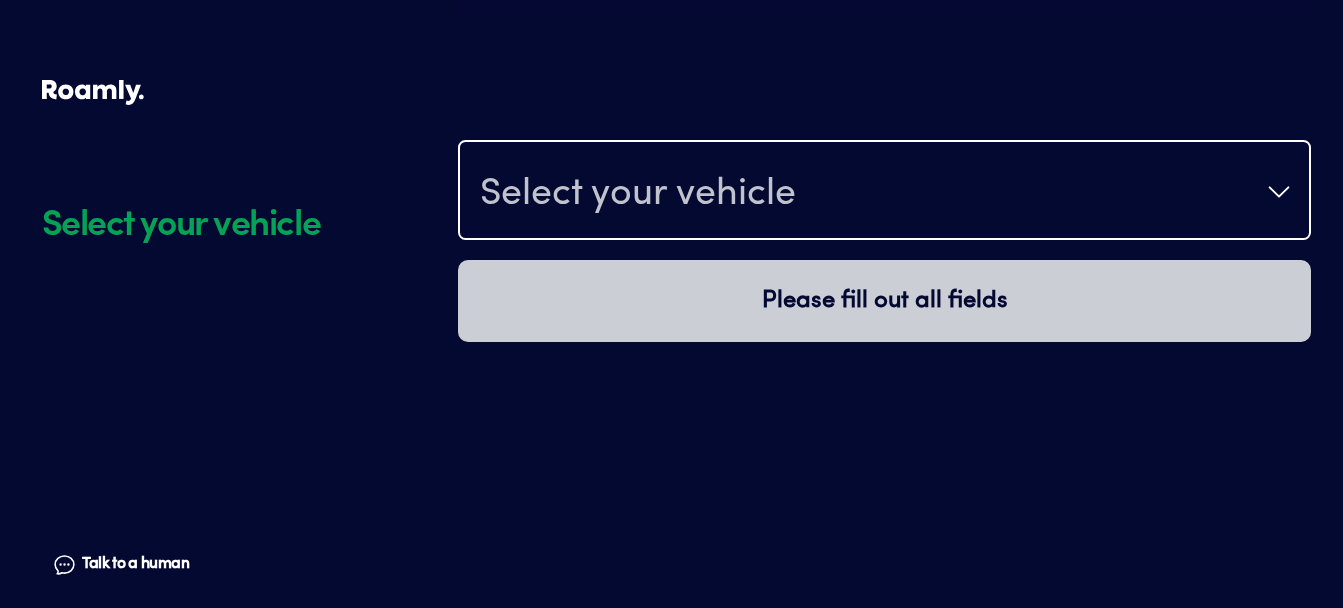 click on "Select your vehicle" at bounding box center [884, 192] 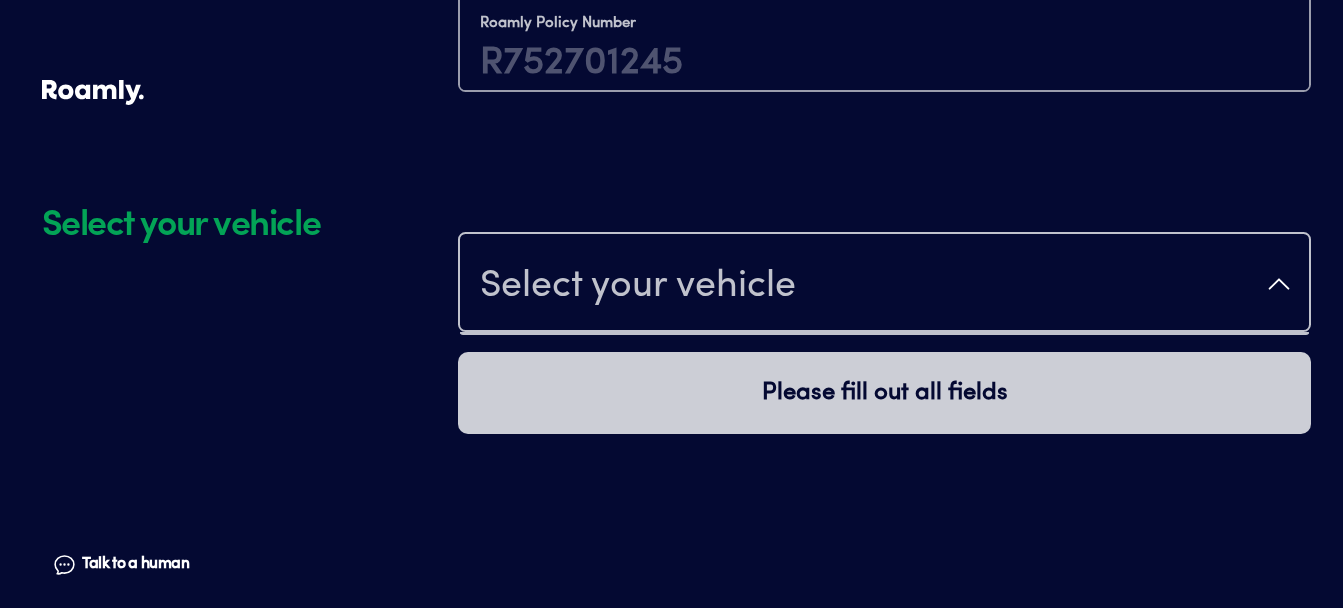 scroll, scrollTop: 938, scrollLeft: 0, axis: vertical 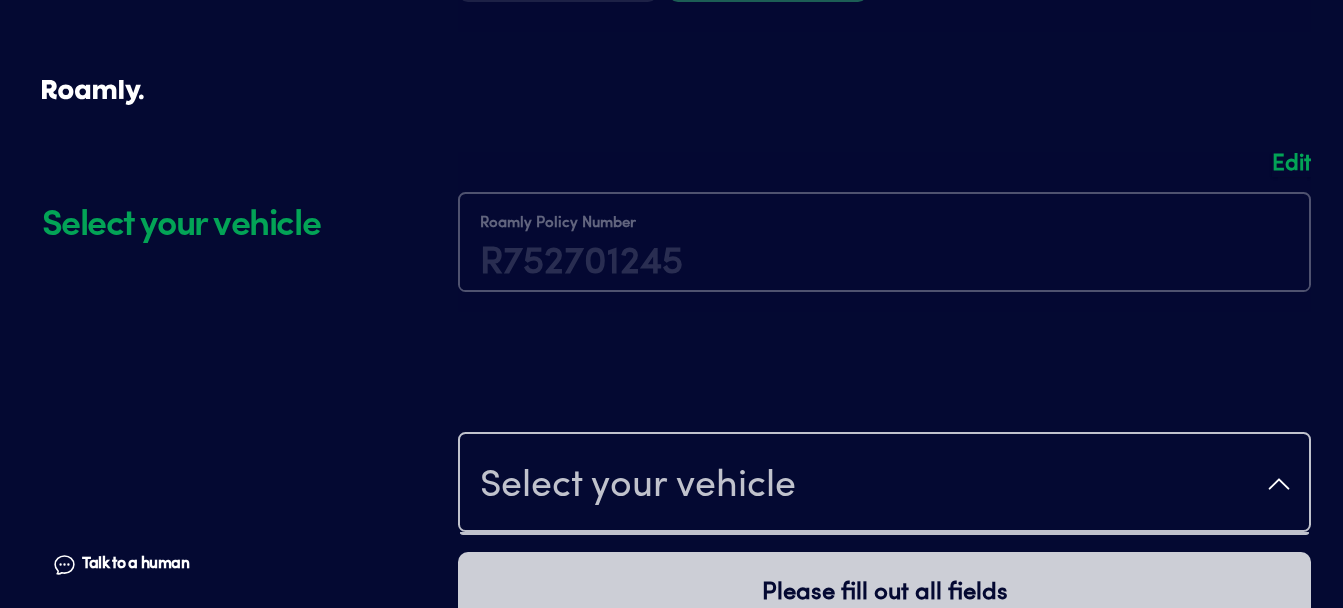 click on "Select your vehicle Please fill out all fields" at bounding box center [884, 595] 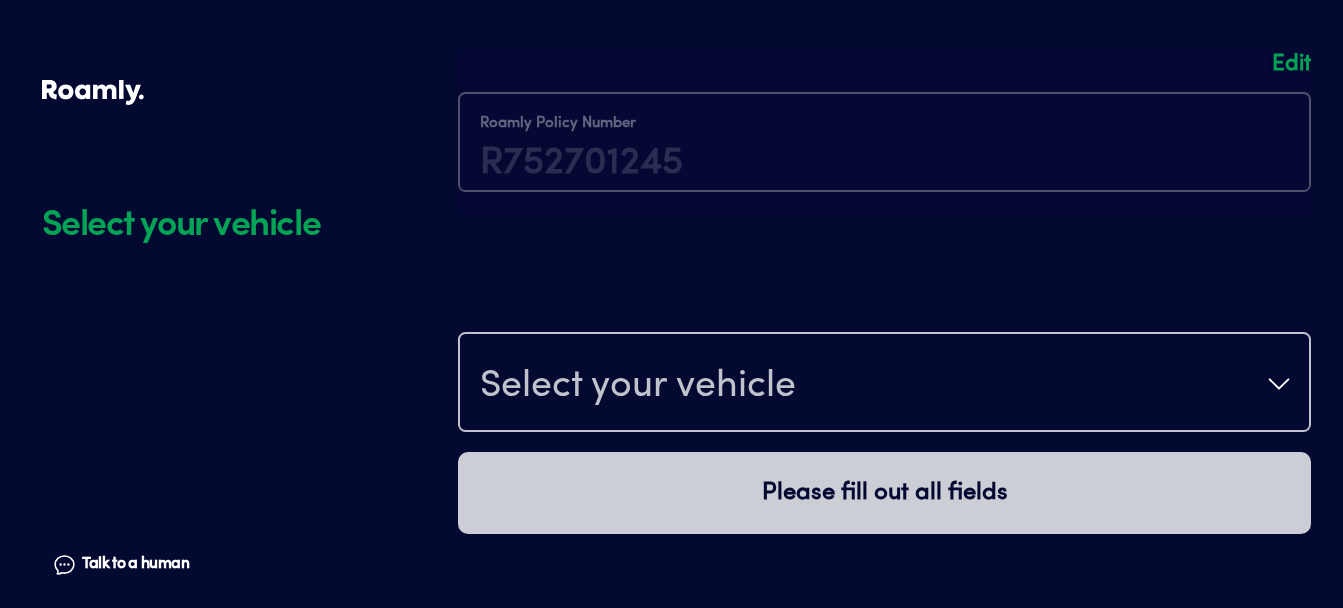 scroll, scrollTop: 1238, scrollLeft: 0, axis: vertical 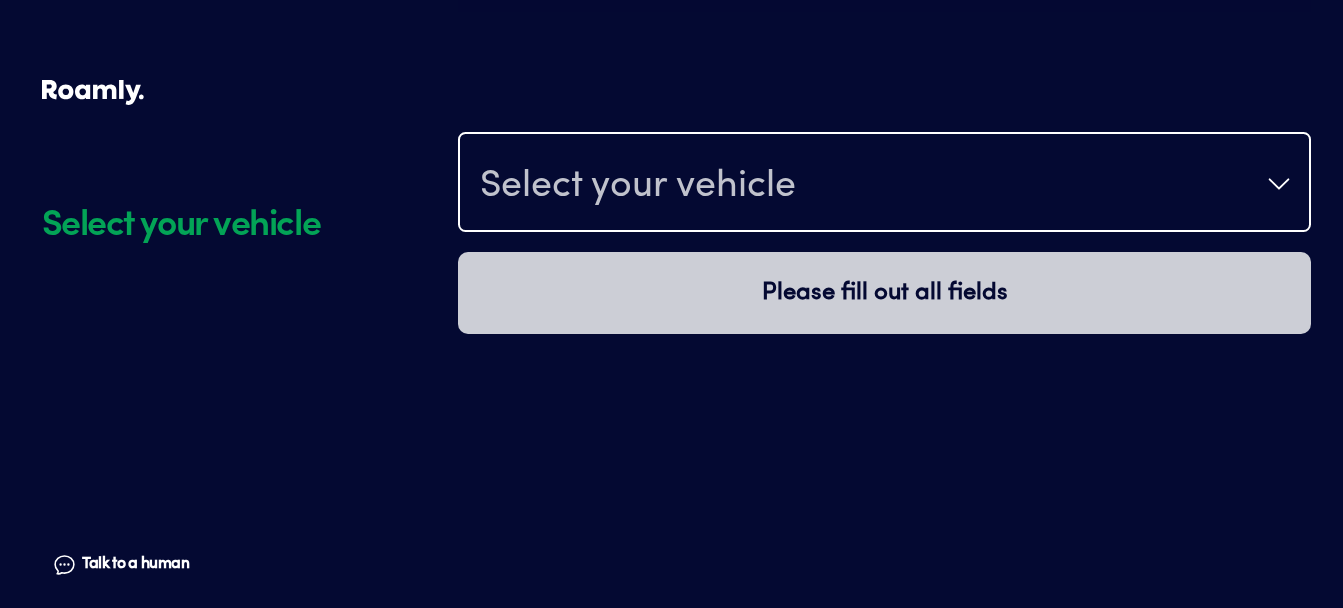 click on "Select your vehicle" at bounding box center [884, 184] 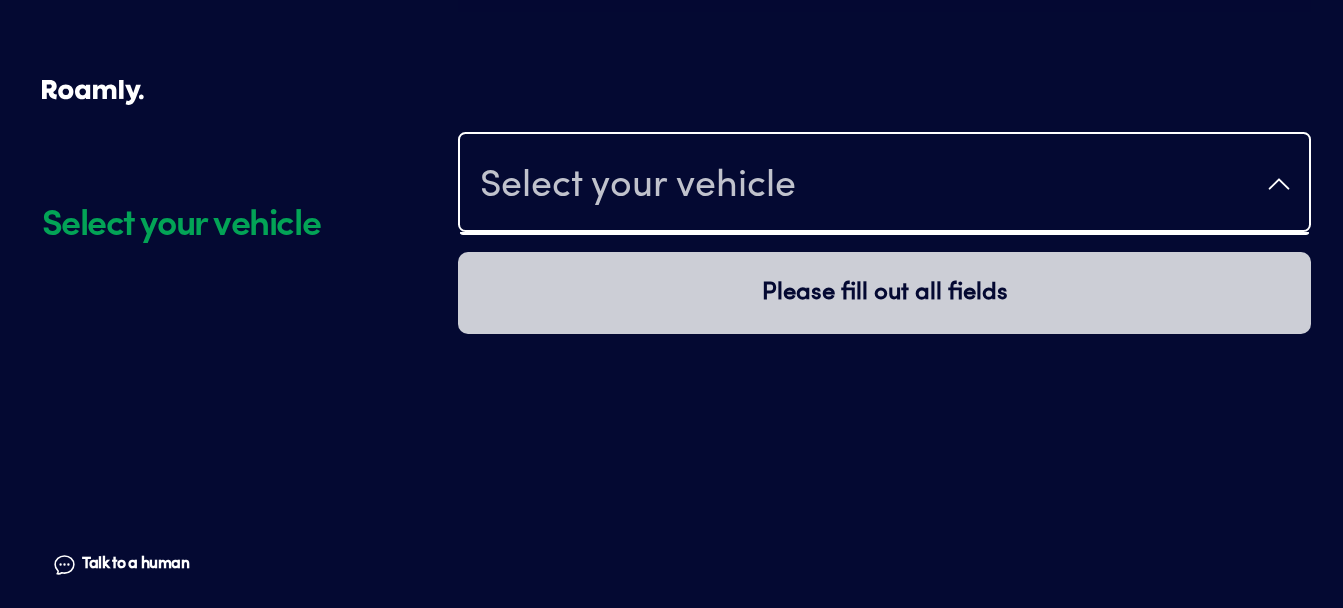 click on "Select your vehicle" at bounding box center [884, 184] 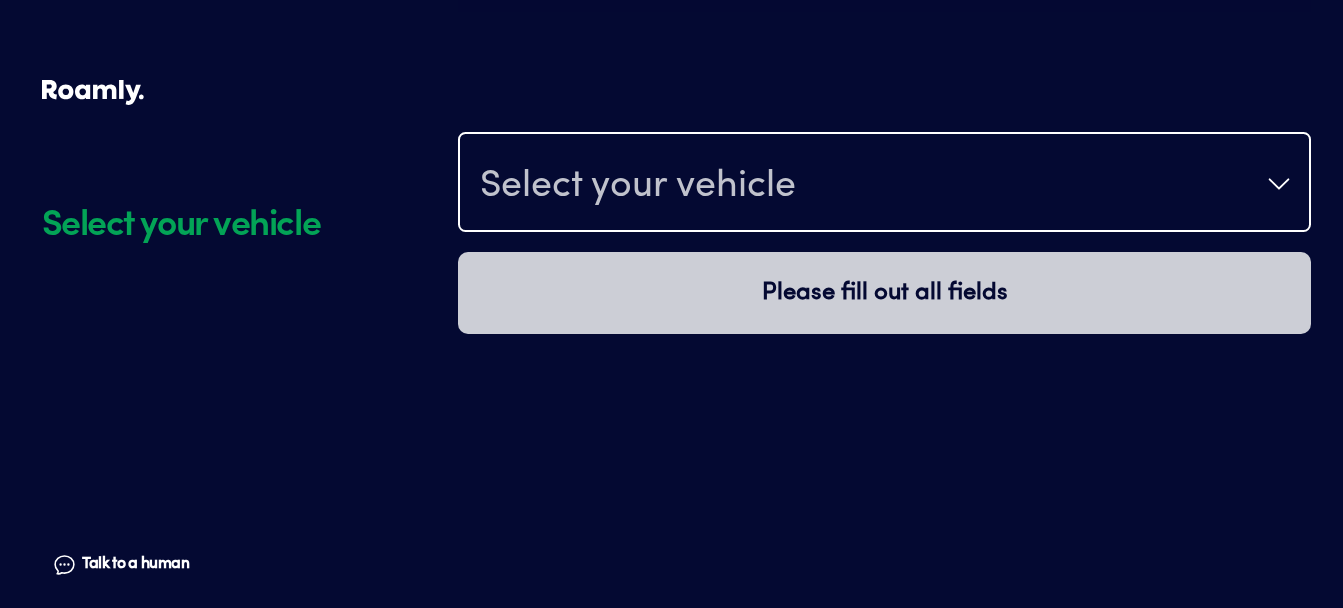 click on "Select your vehicle" at bounding box center [884, 184] 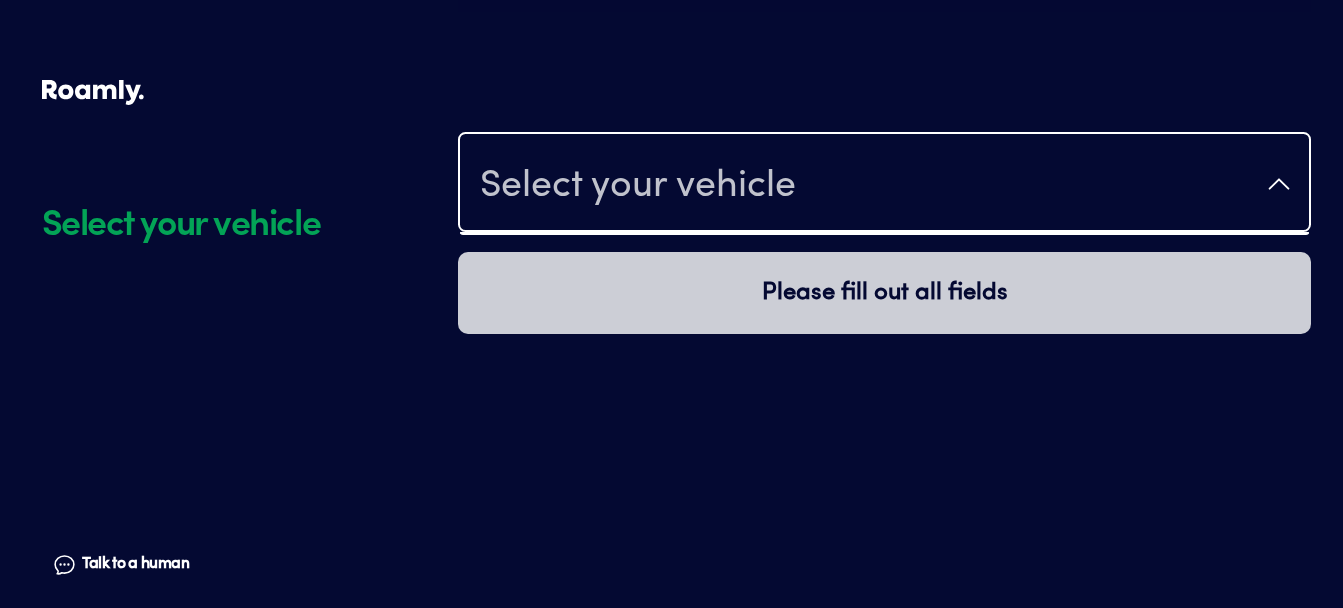 click on "Select your vehicle" at bounding box center (884, 184) 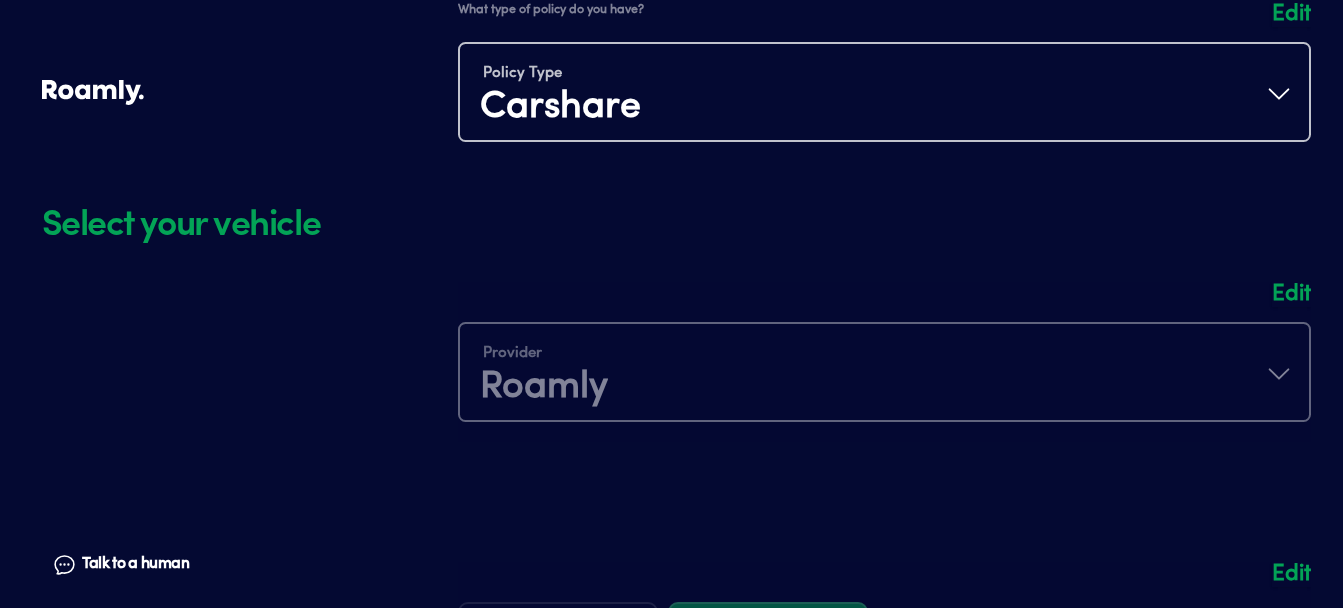 scroll, scrollTop: 0, scrollLeft: 0, axis: both 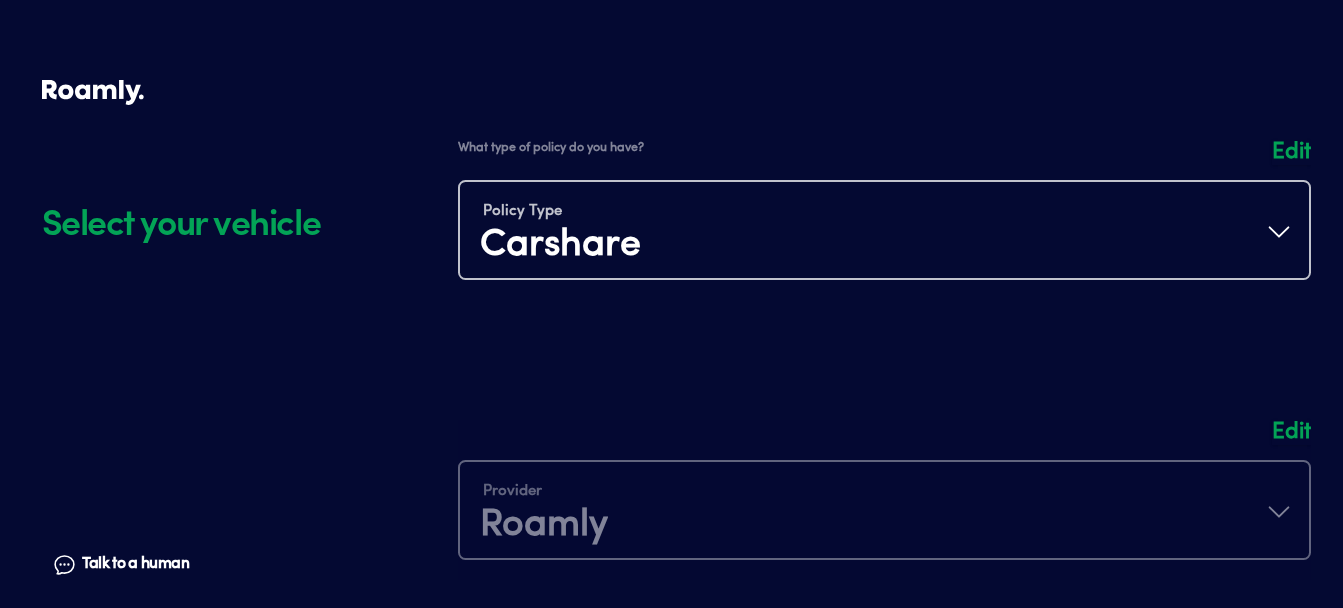 click at bounding box center (884, 220) 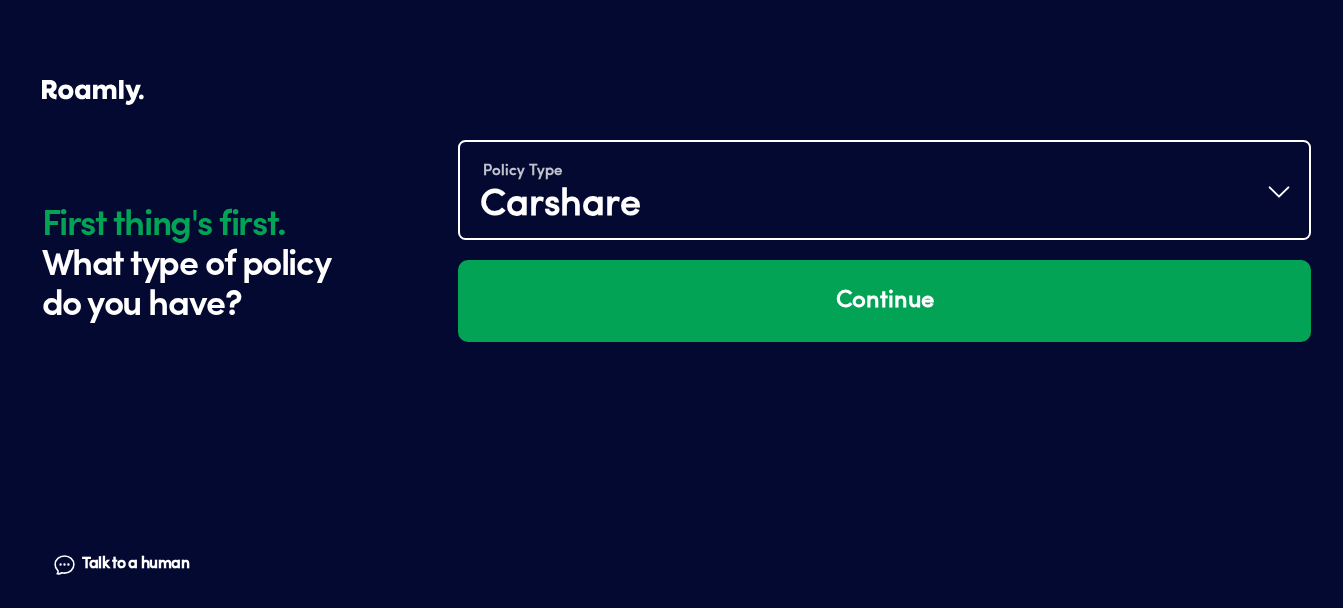 click on "Policy Type Carshare" at bounding box center (884, 192) 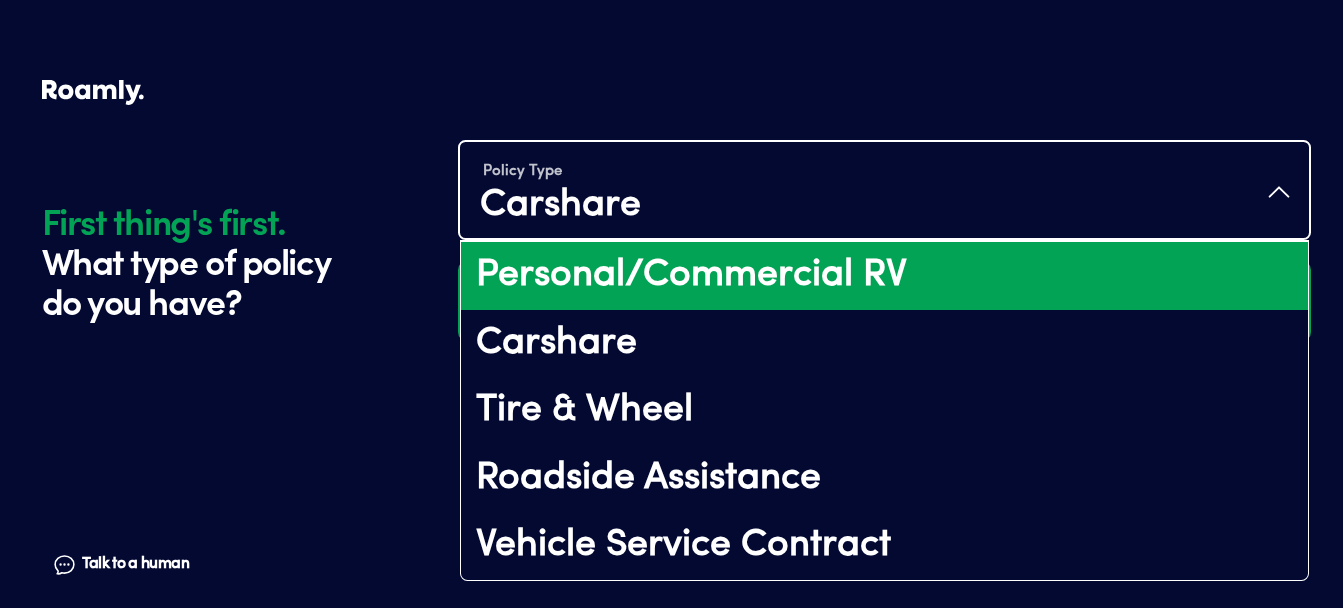 click on "Personal/Commercial RV" at bounding box center (884, 276) 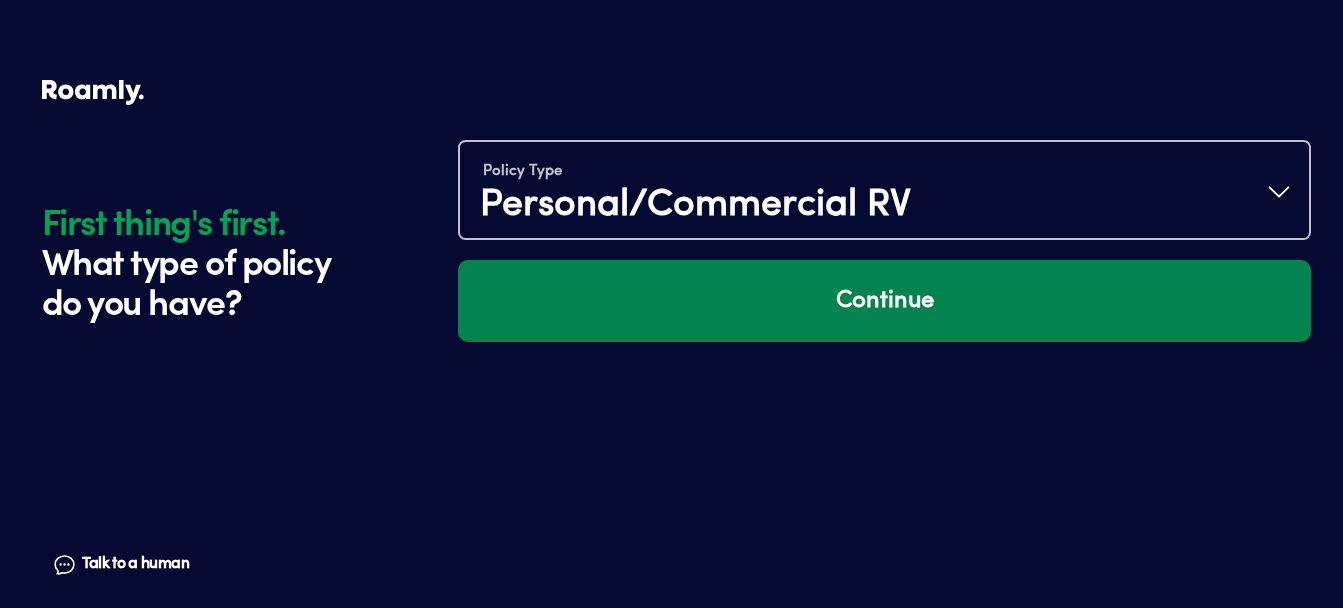 click on "Continue" at bounding box center (884, 301) 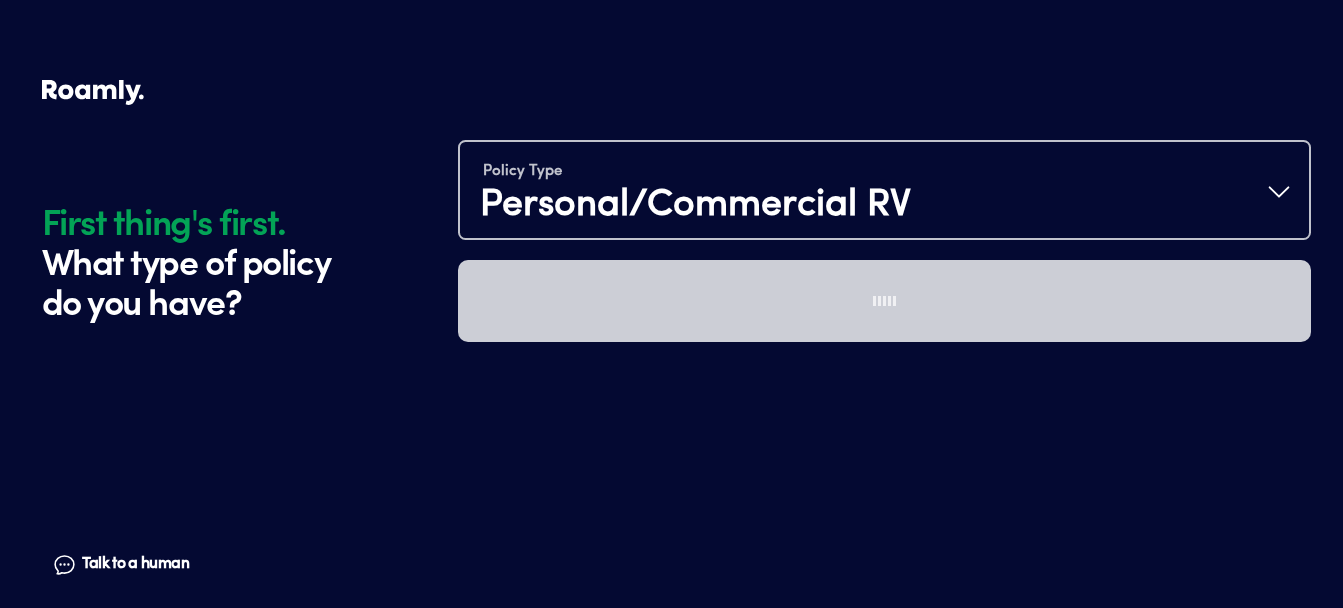 scroll, scrollTop: 1230, scrollLeft: 0, axis: vertical 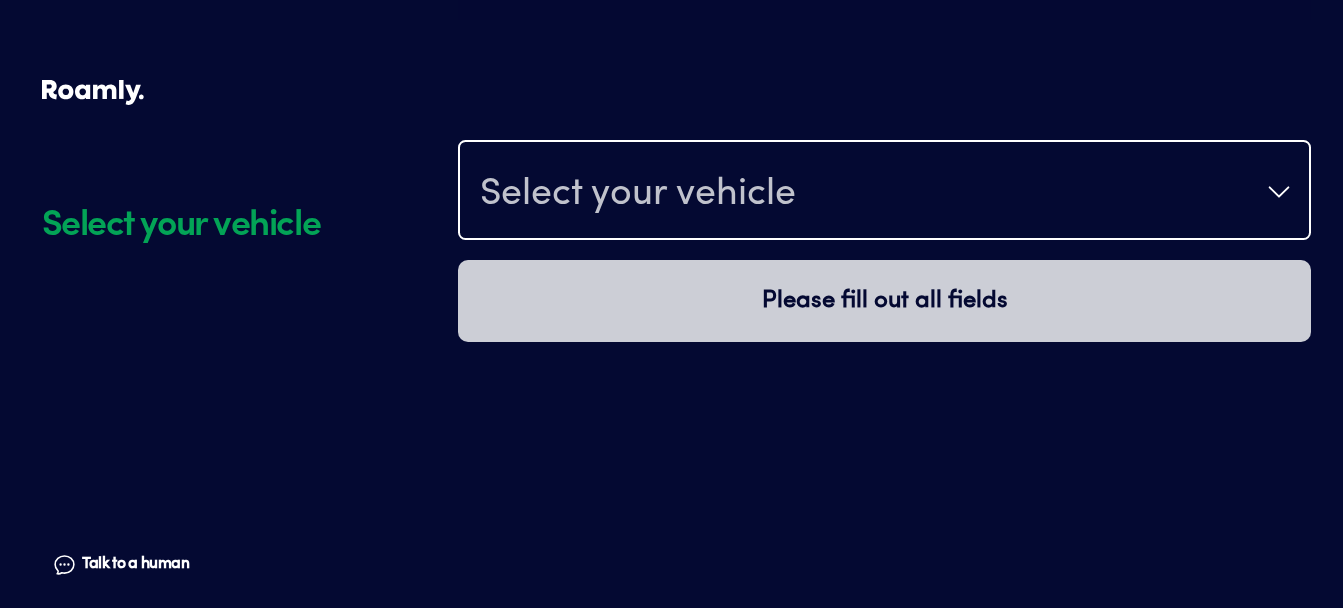 click on "Select your vehicle" at bounding box center (638, 194) 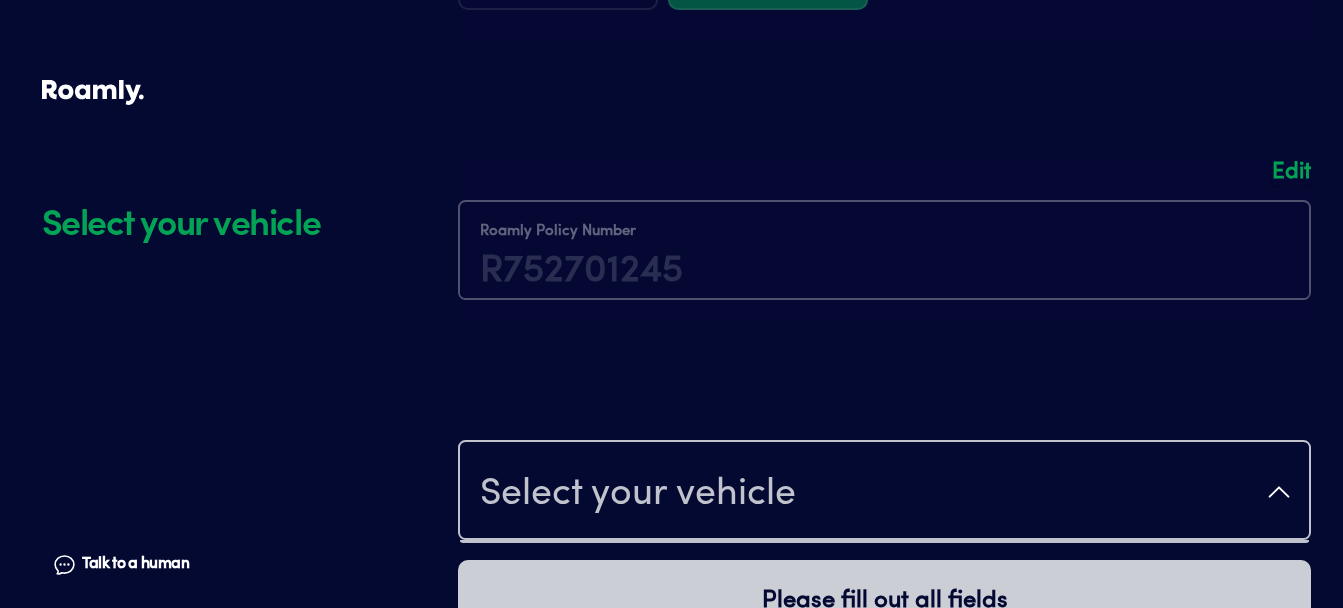 scroll, scrollTop: 1238, scrollLeft: 0, axis: vertical 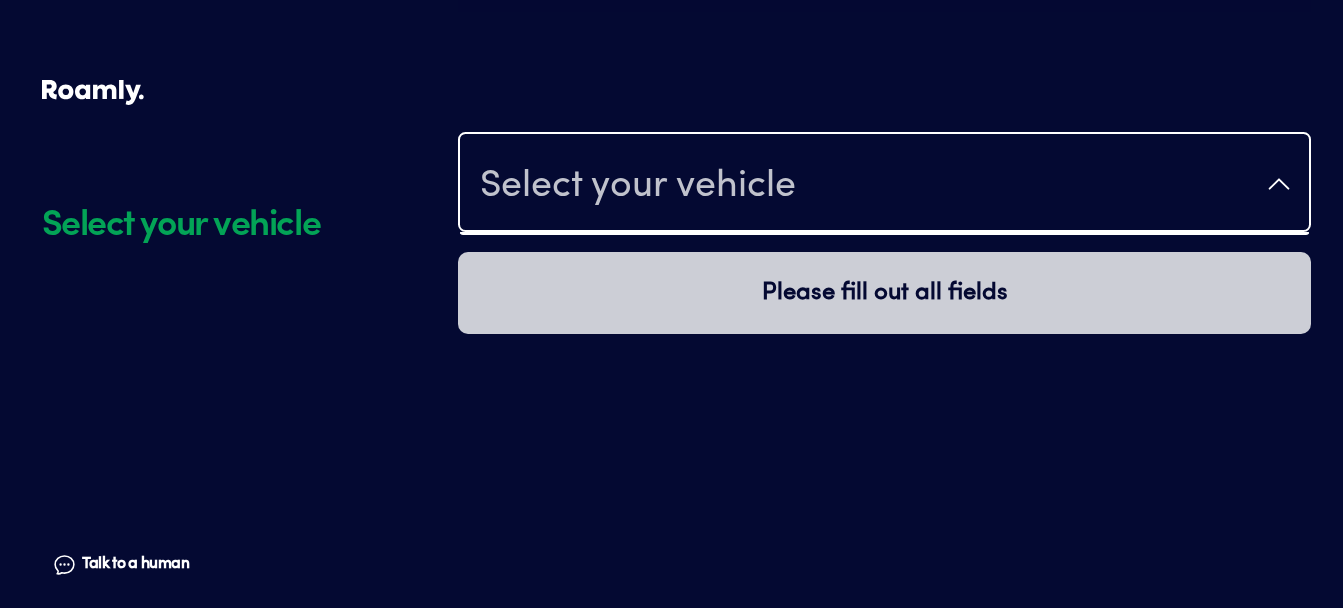 click on "Select your vehicle" at bounding box center (884, 184) 